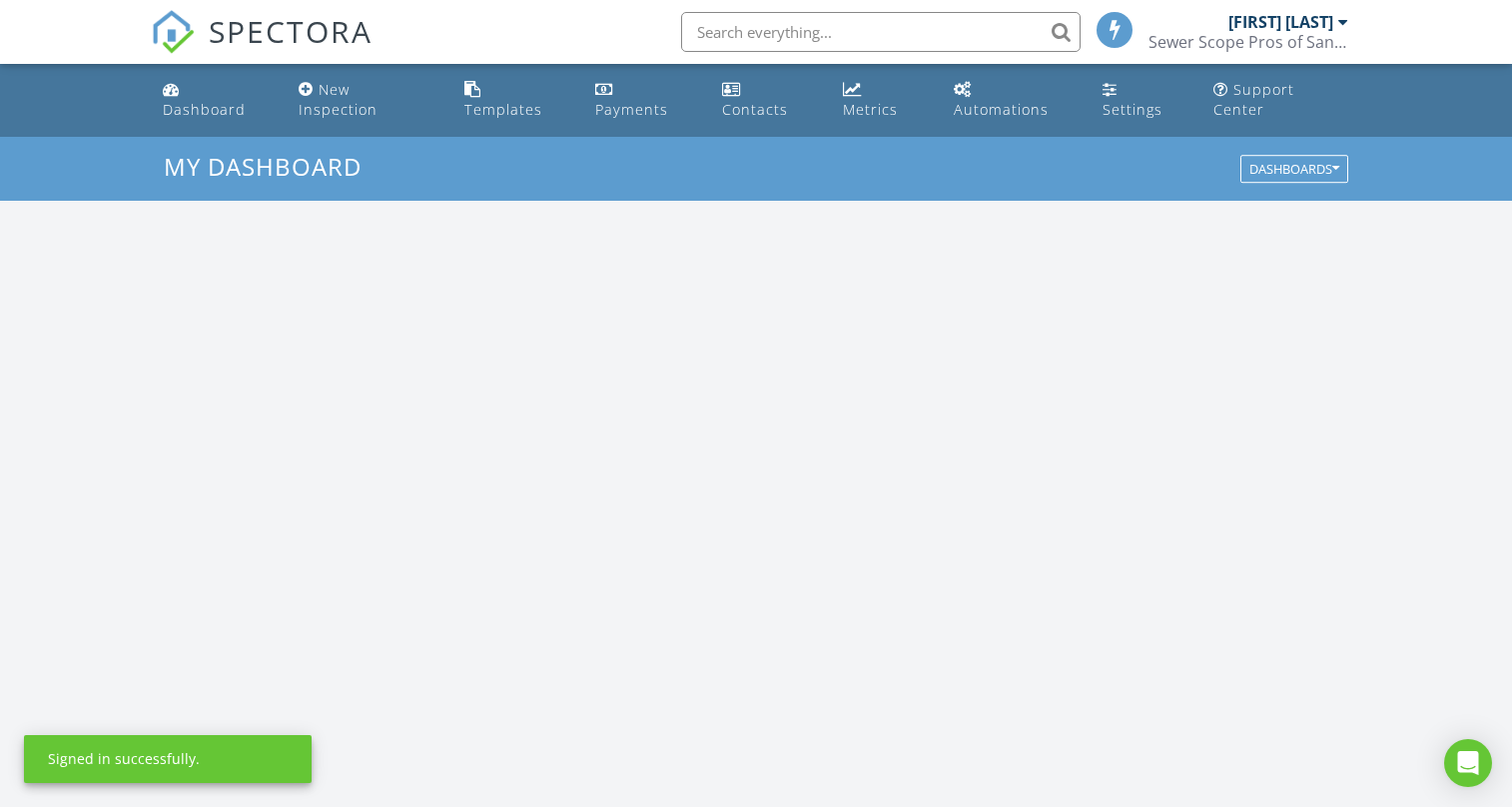 scroll, scrollTop: 0, scrollLeft: 0, axis: both 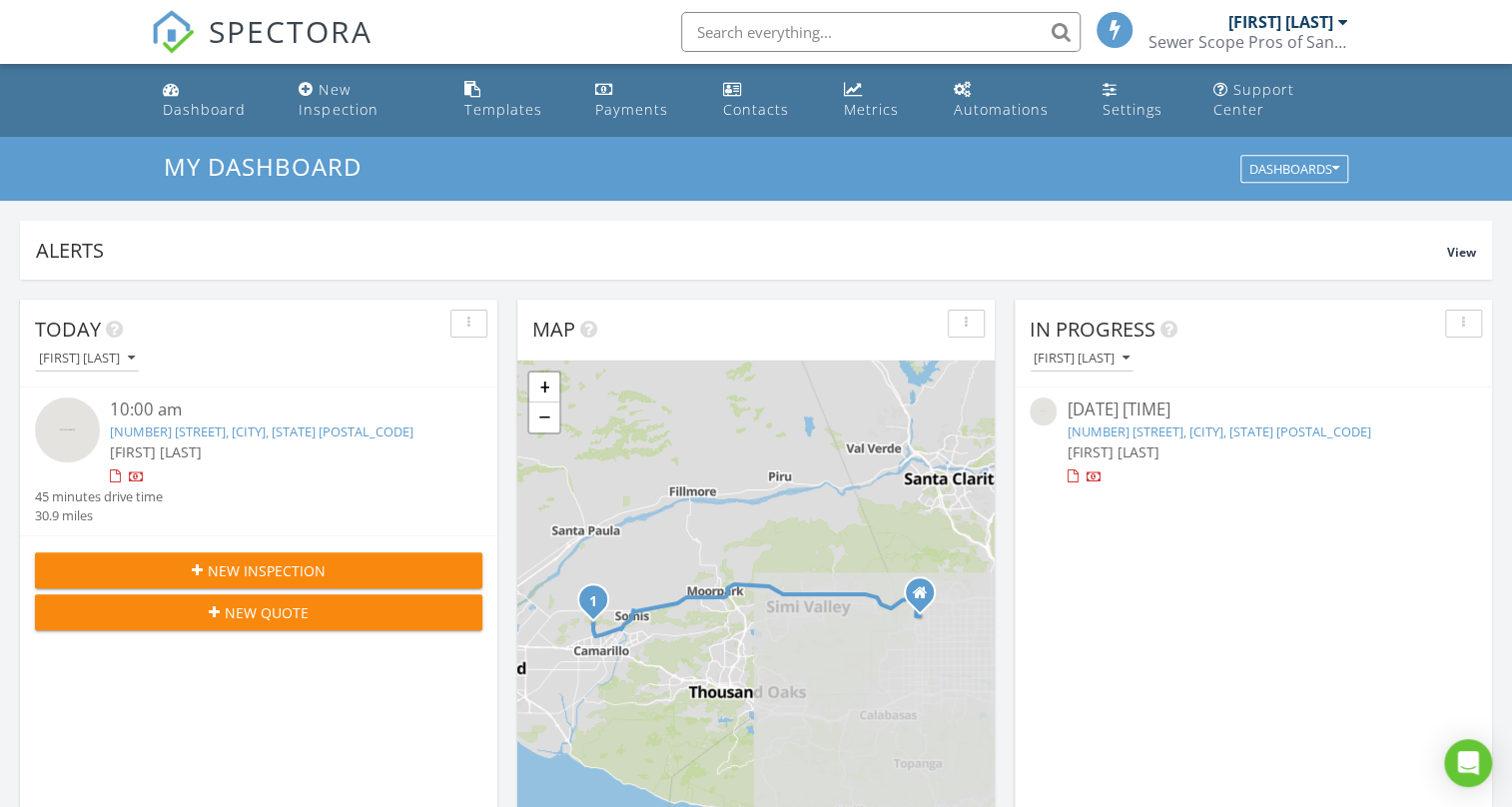 click on "New Inspection" at bounding box center [259, 570] 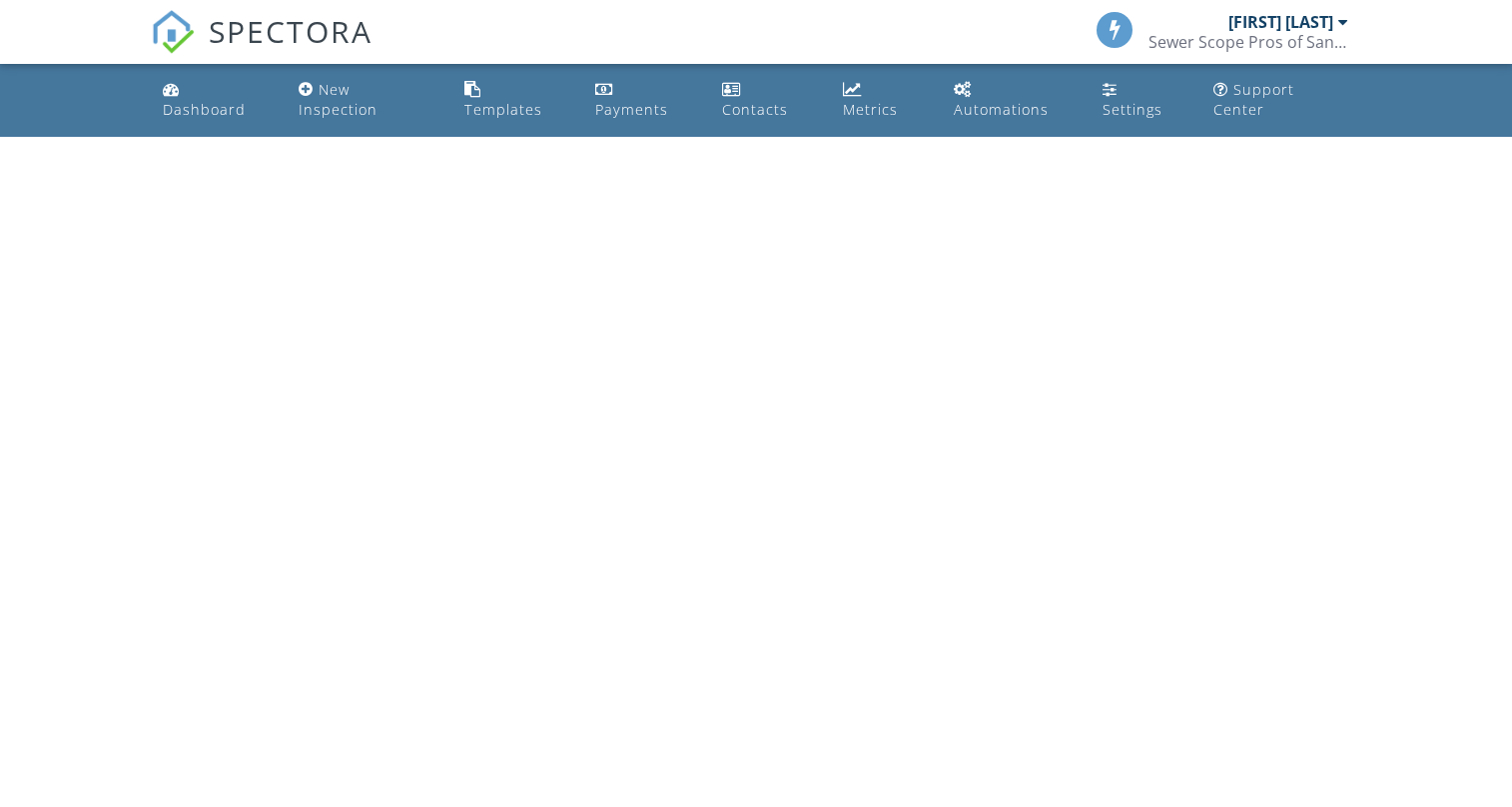 scroll, scrollTop: 0, scrollLeft: 0, axis: both 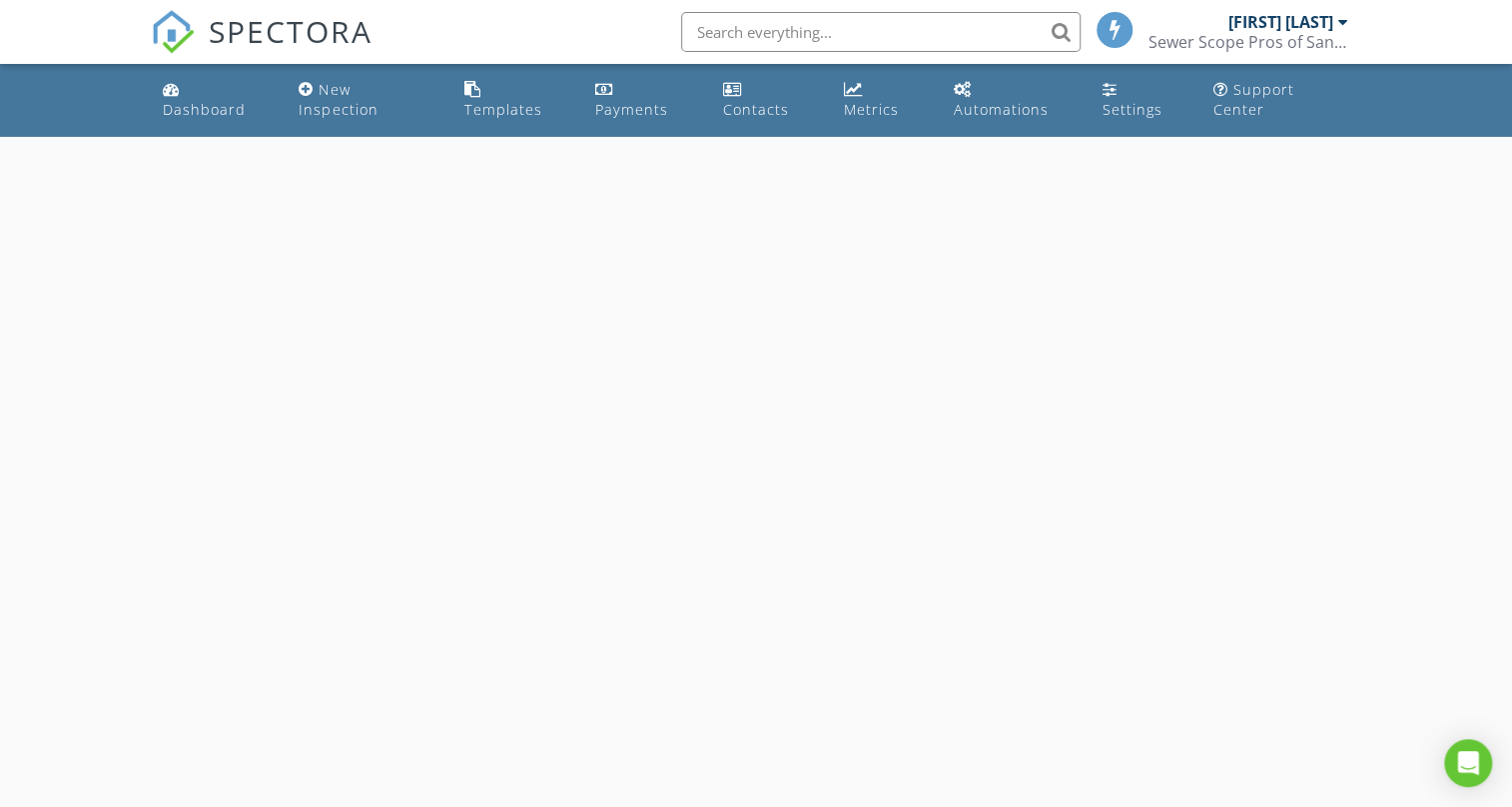 select on "7" 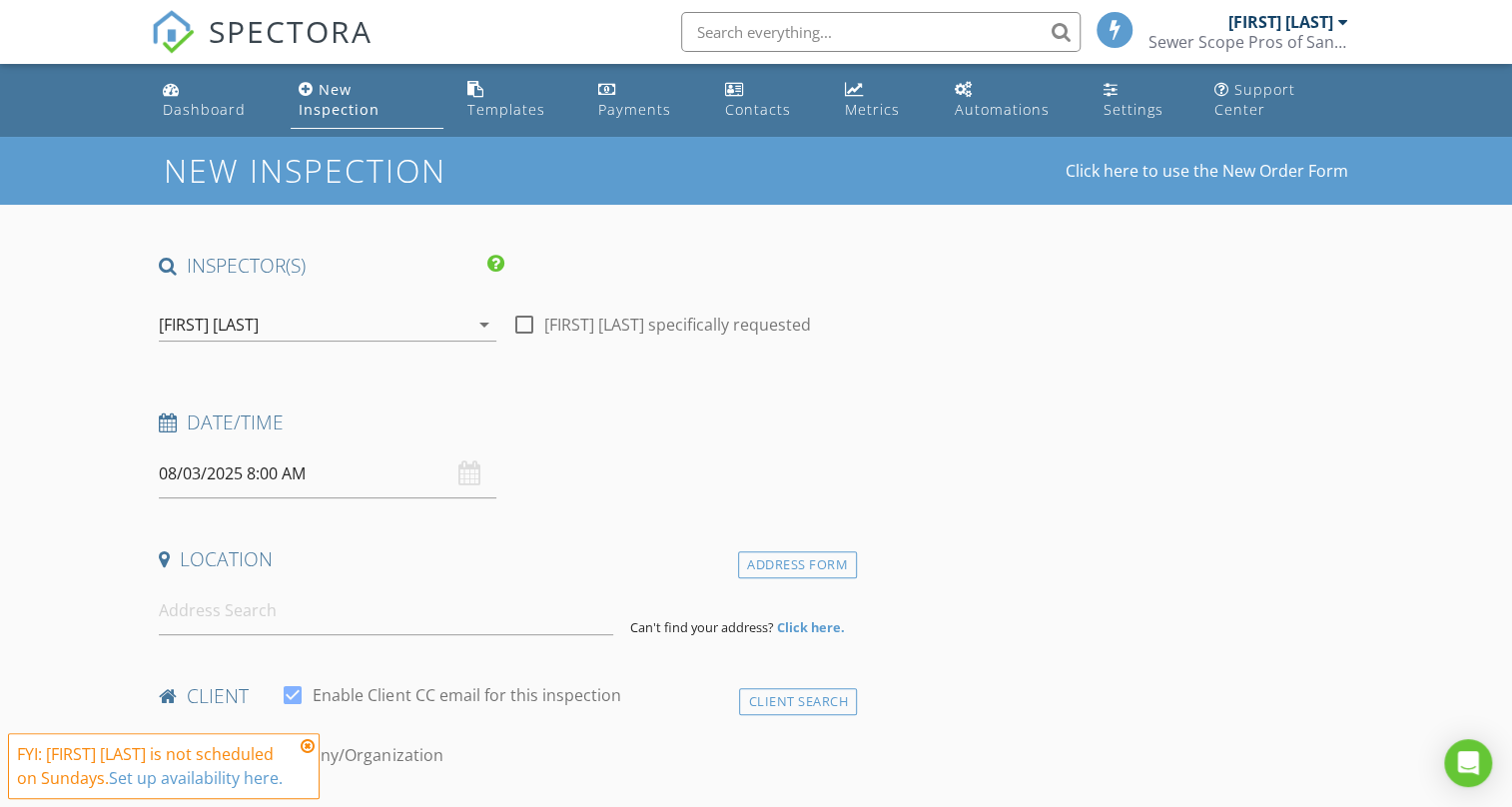 click on "08/03/2025 8:00 AM" at bounding box center (327, 473) 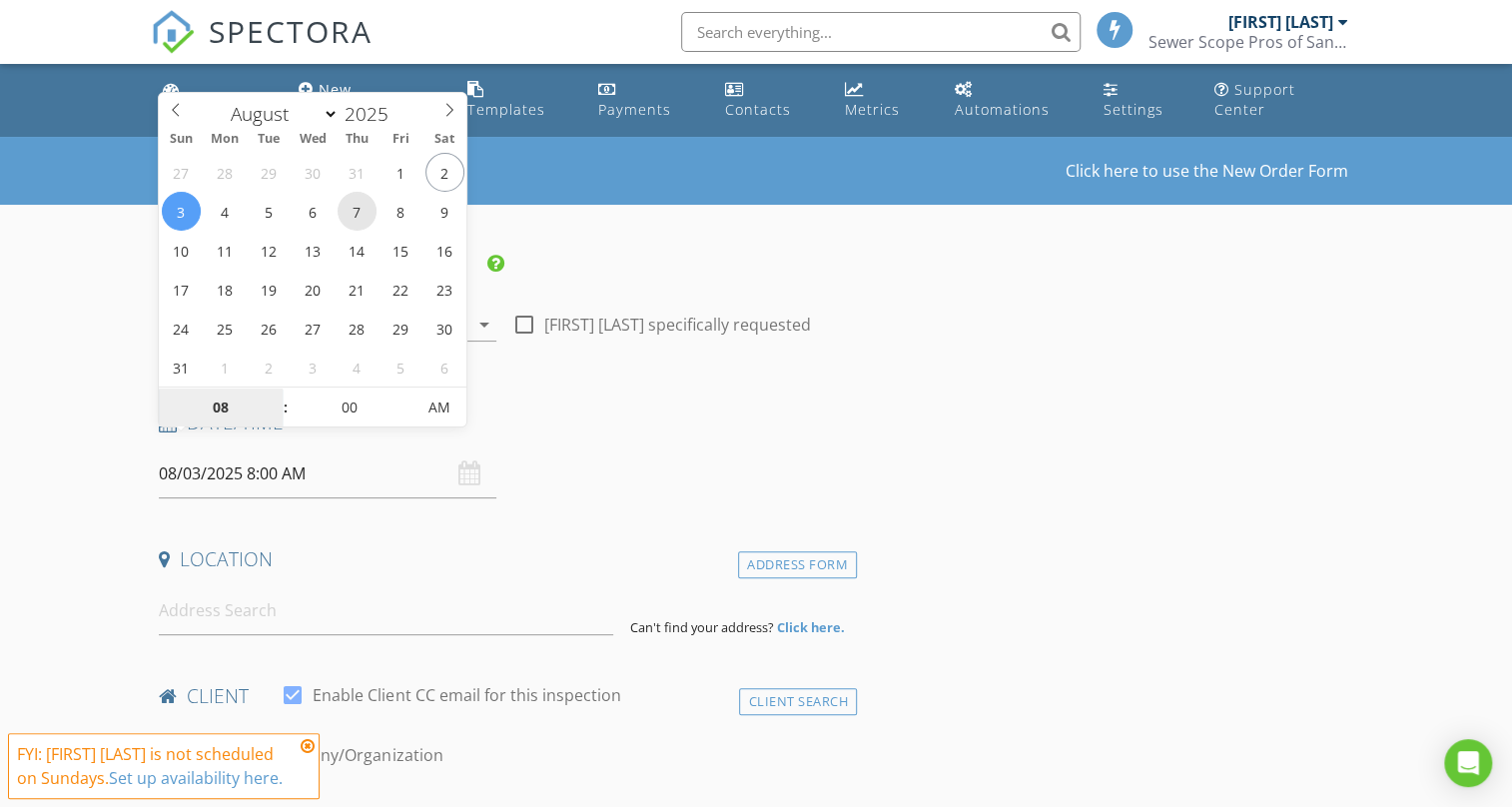 type on "08/07/2025 8:00 AM" 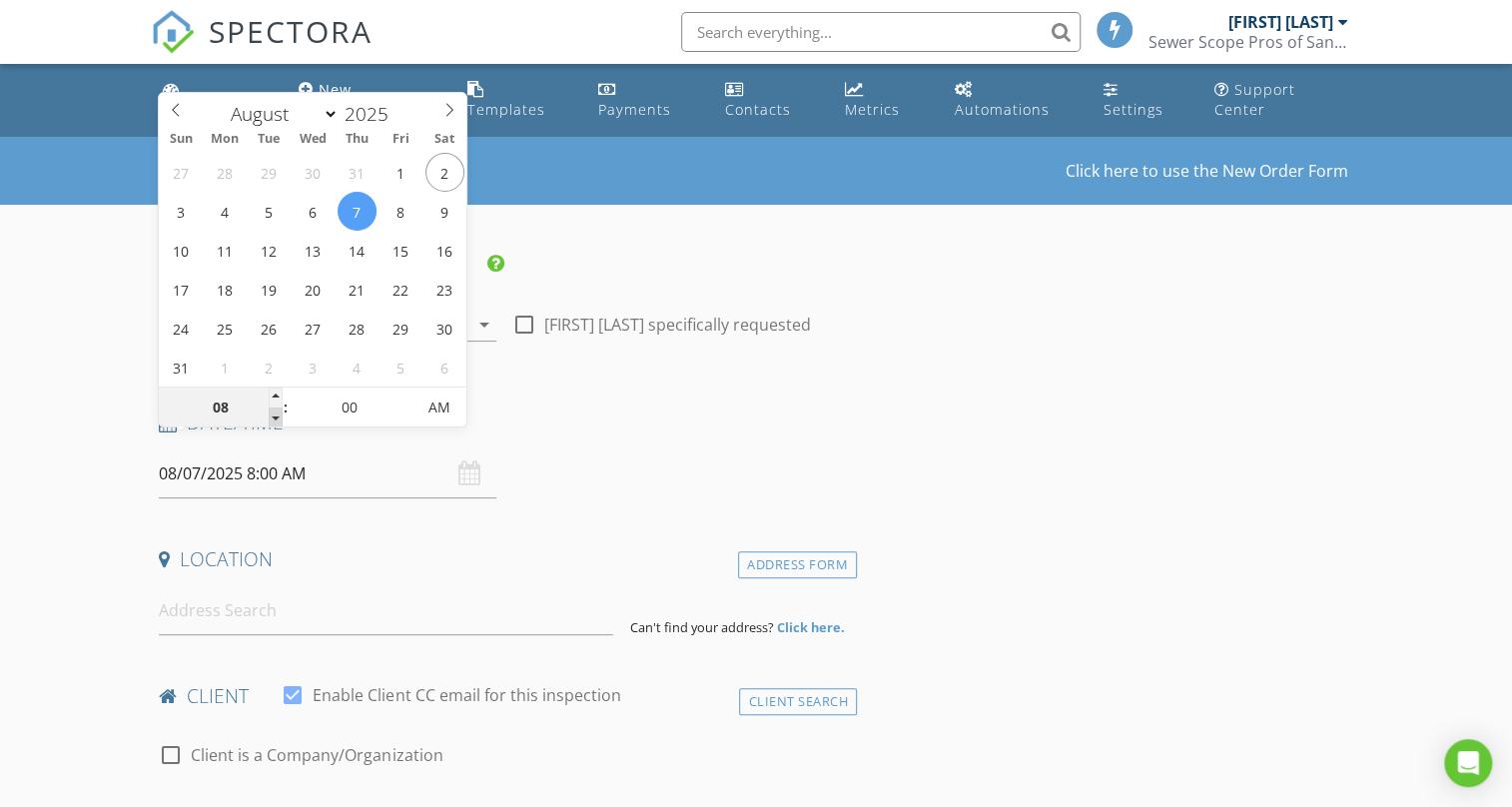 type on "07" 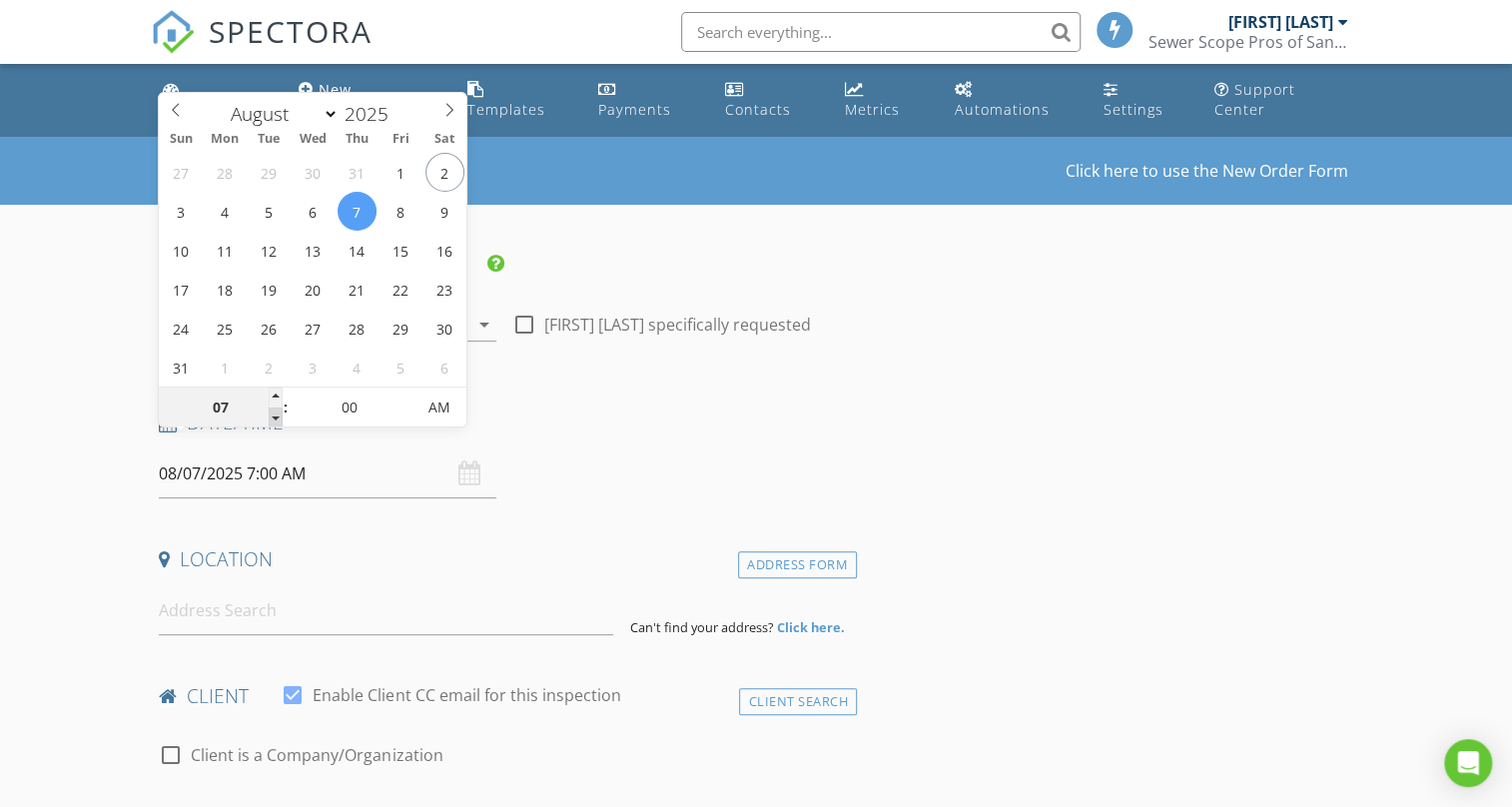 click at bounding box center [276, 417] 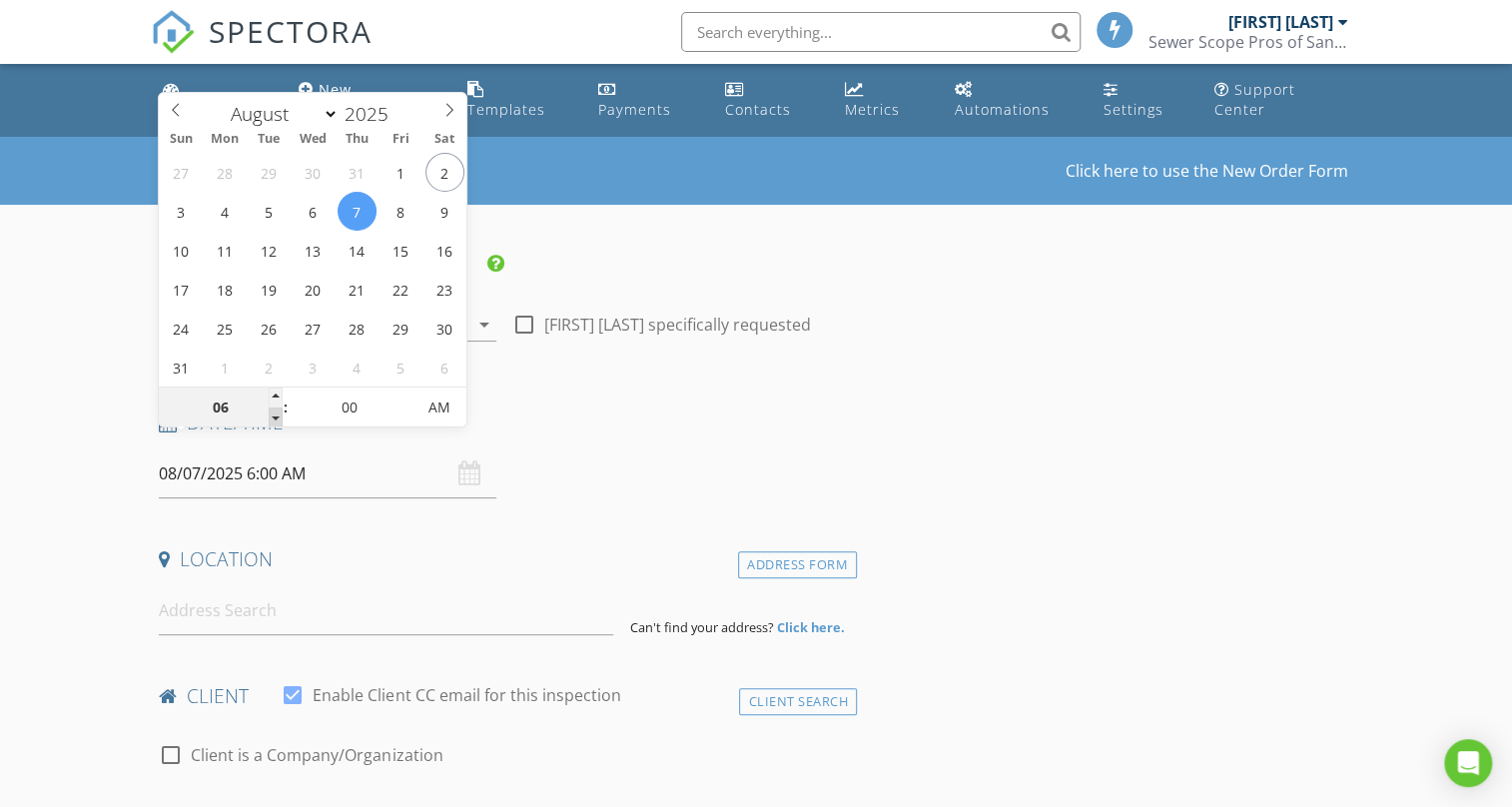 click at bounding box center (276, 417) 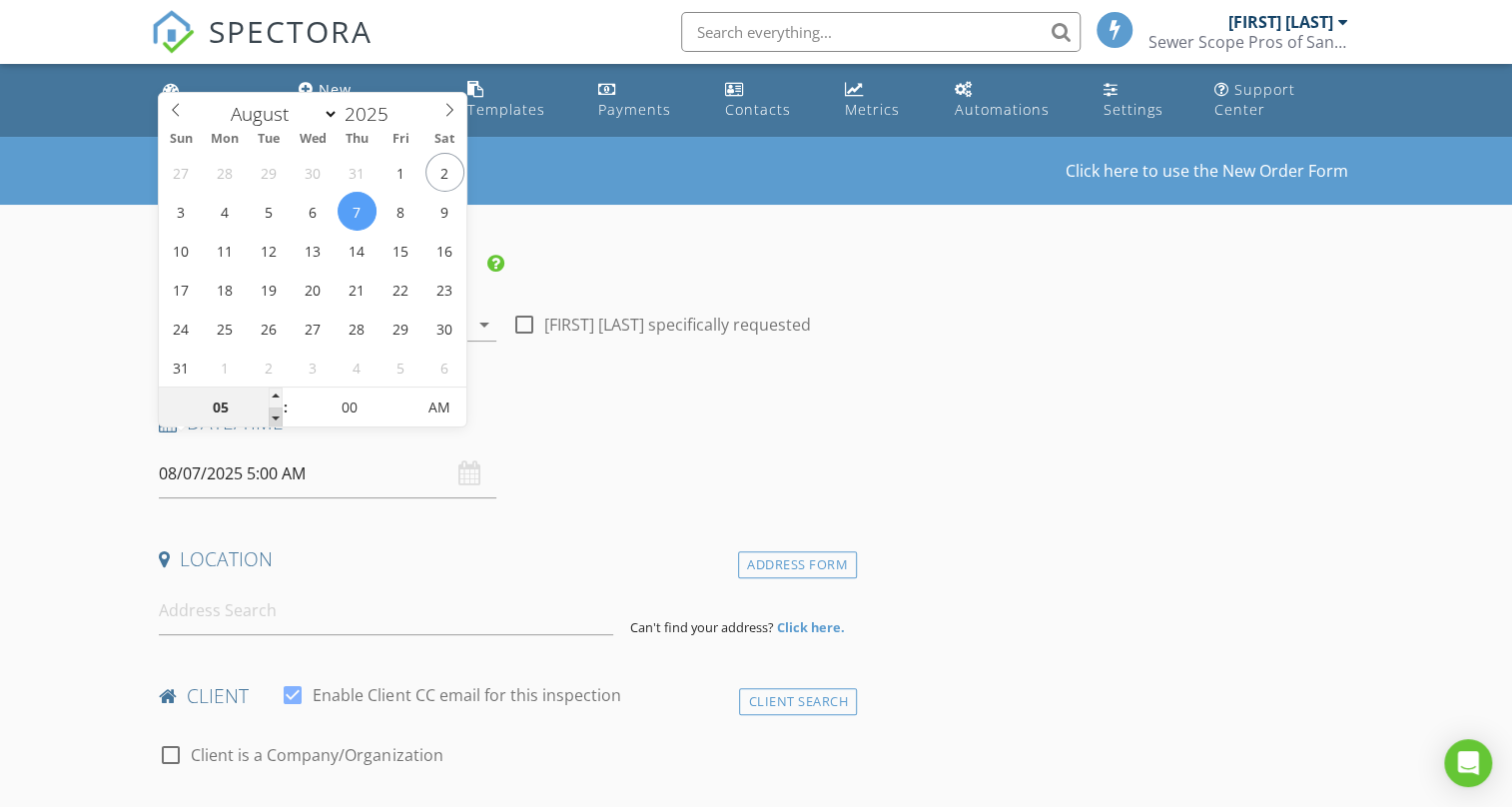 click at bounding box center (276, 417) 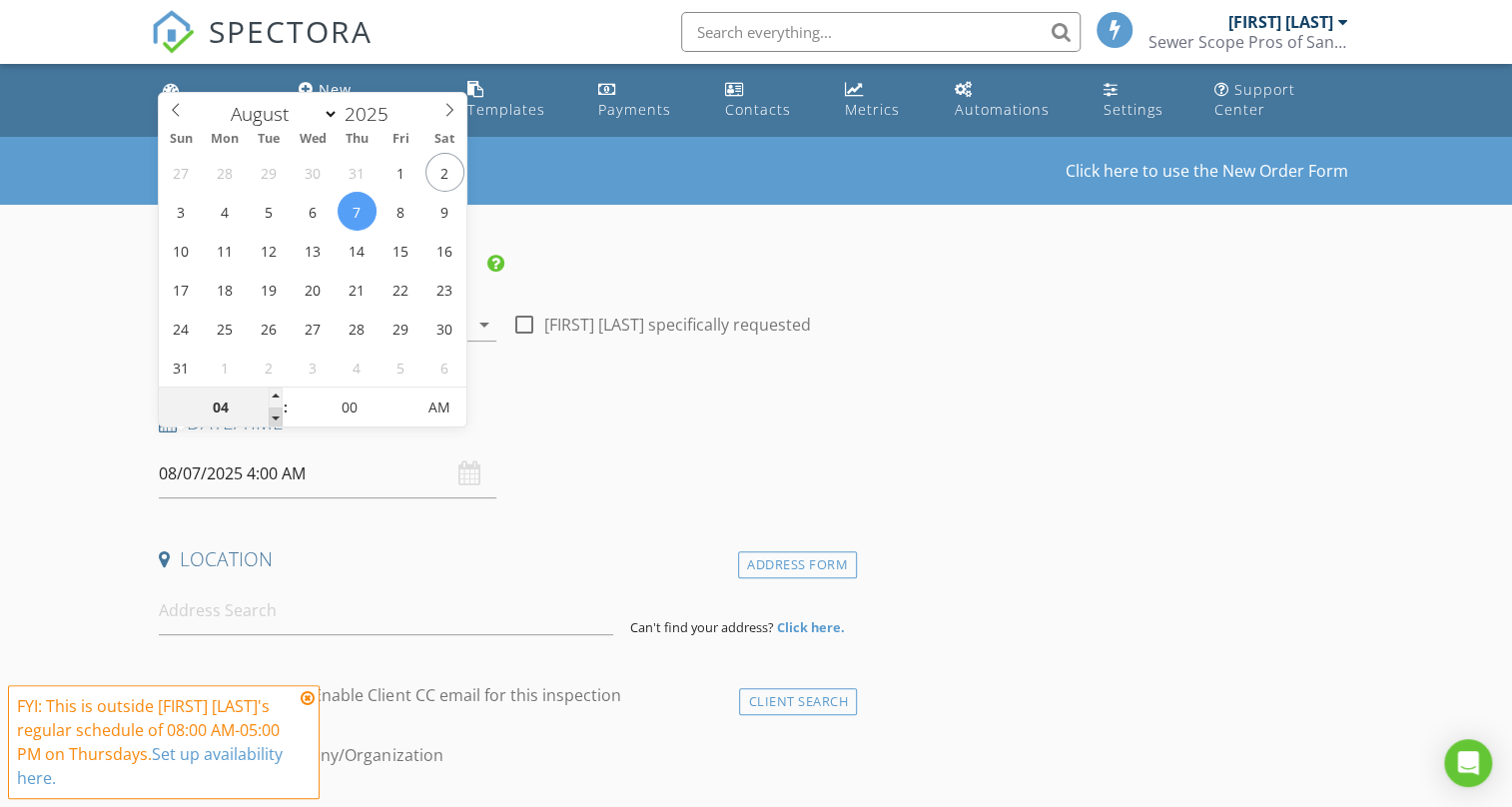 click at bounding box center [276, 417] 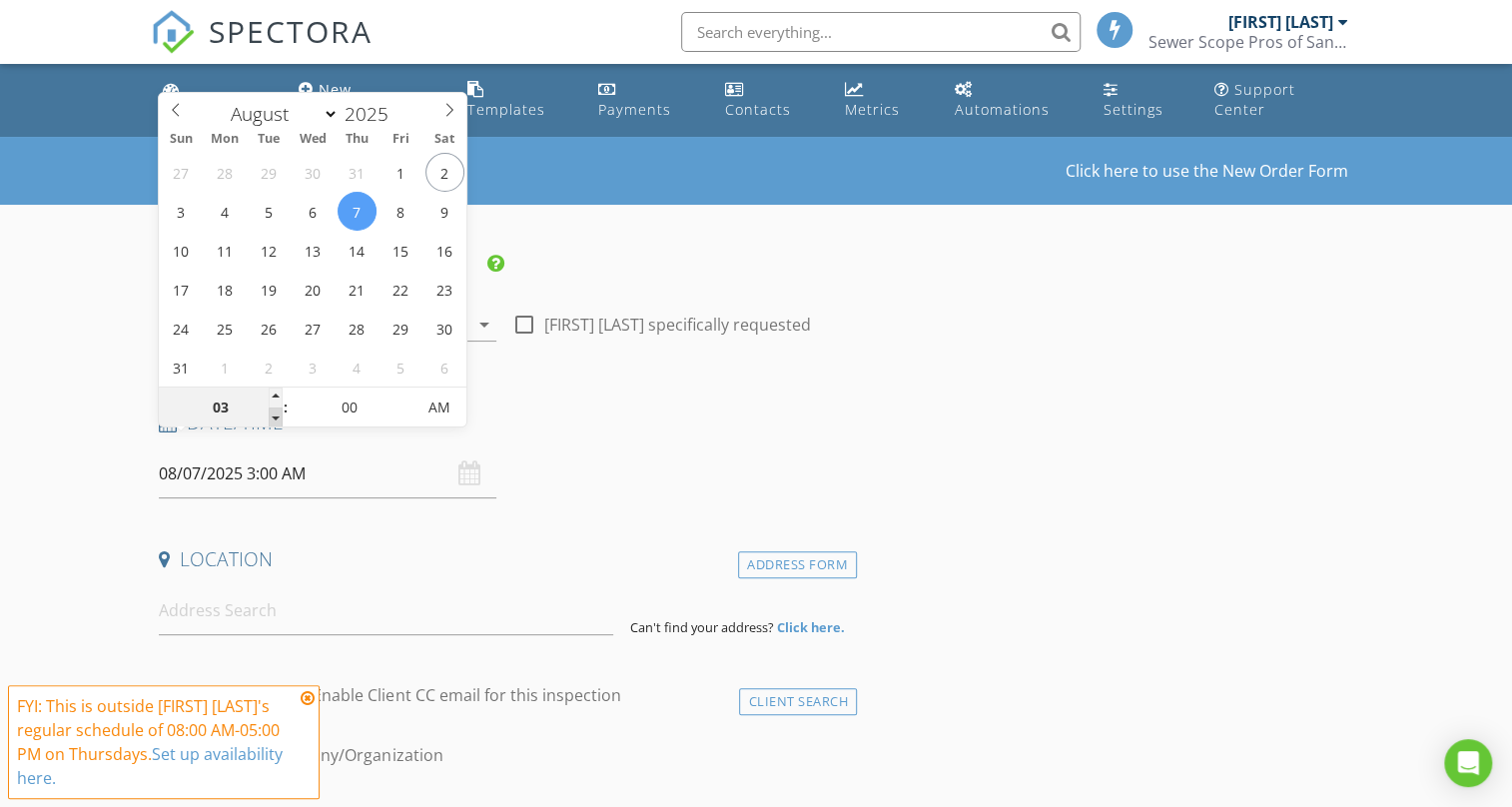 click at bounding box center [276, 417] 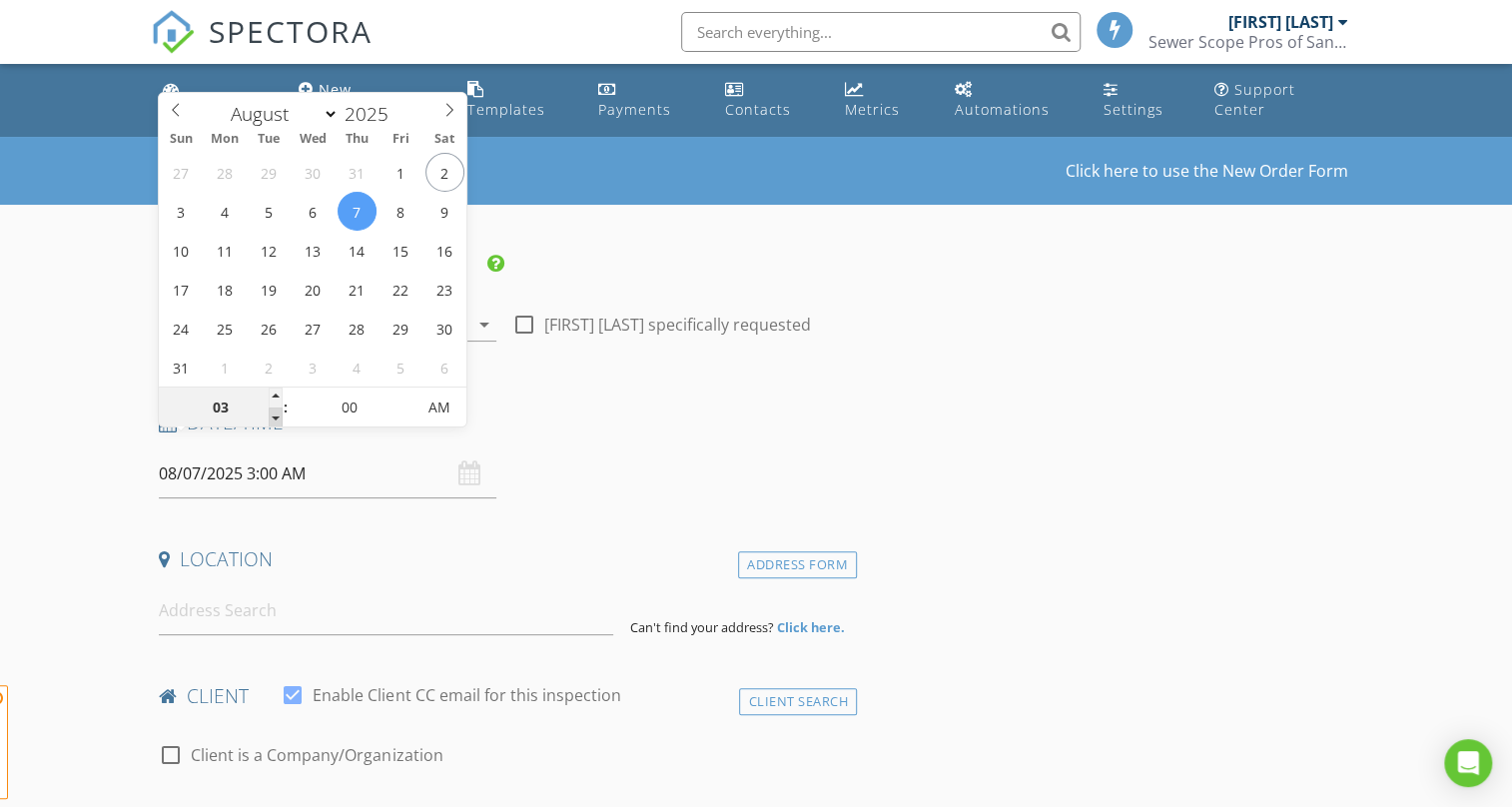 type on "02" 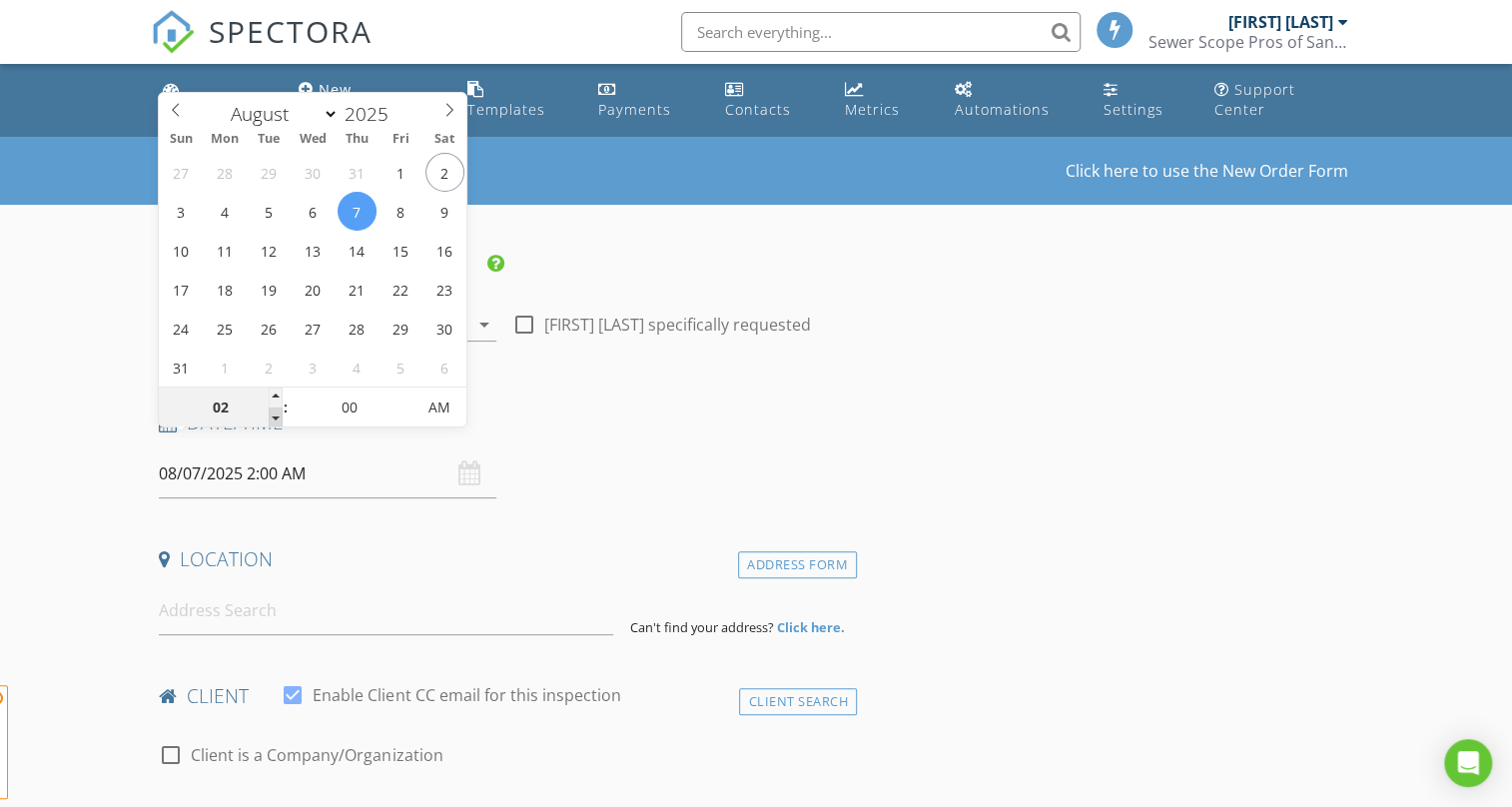 click at bounding box center [276, 417] 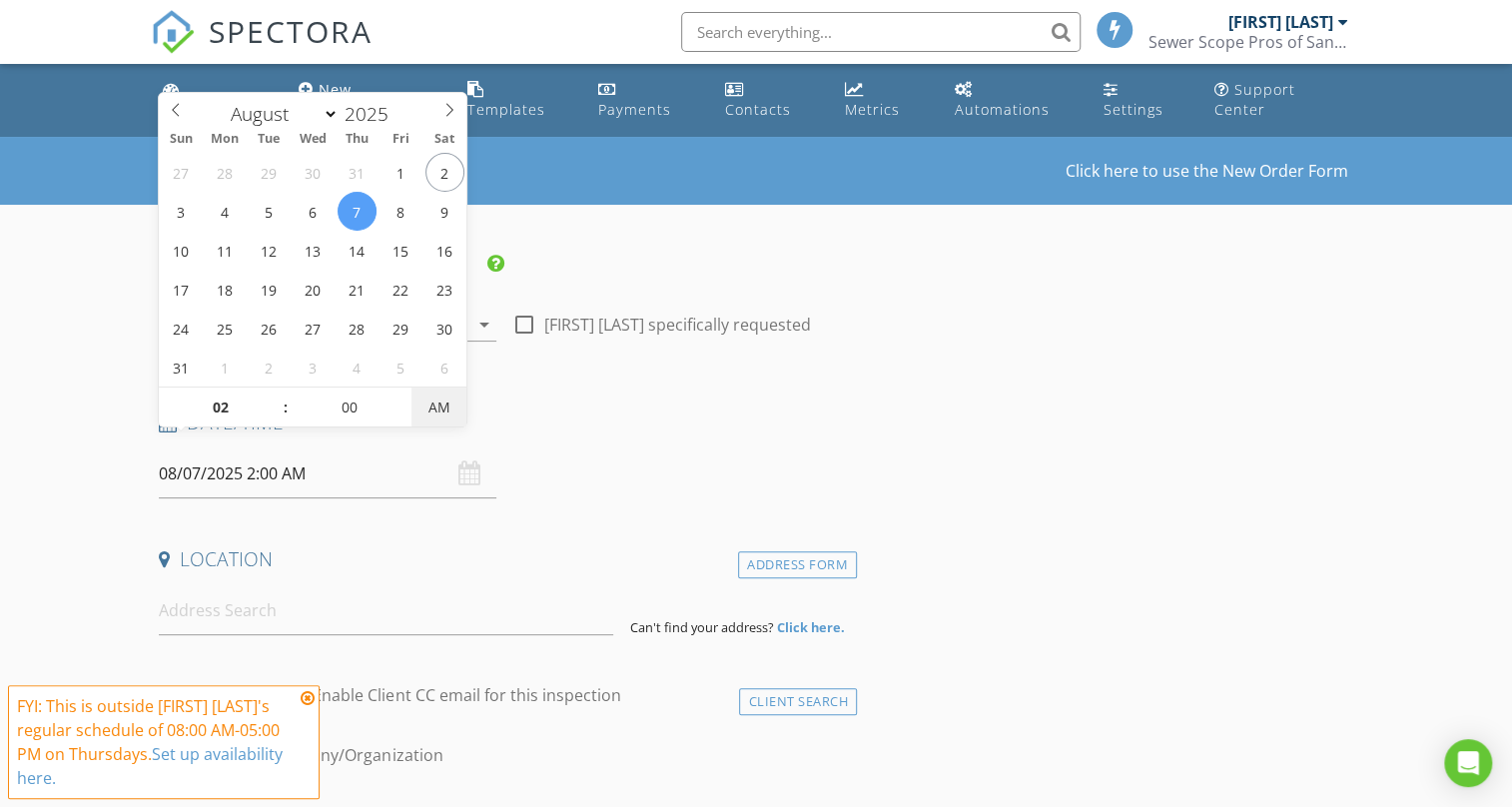 type on "08/07/2025 2:00 PM" 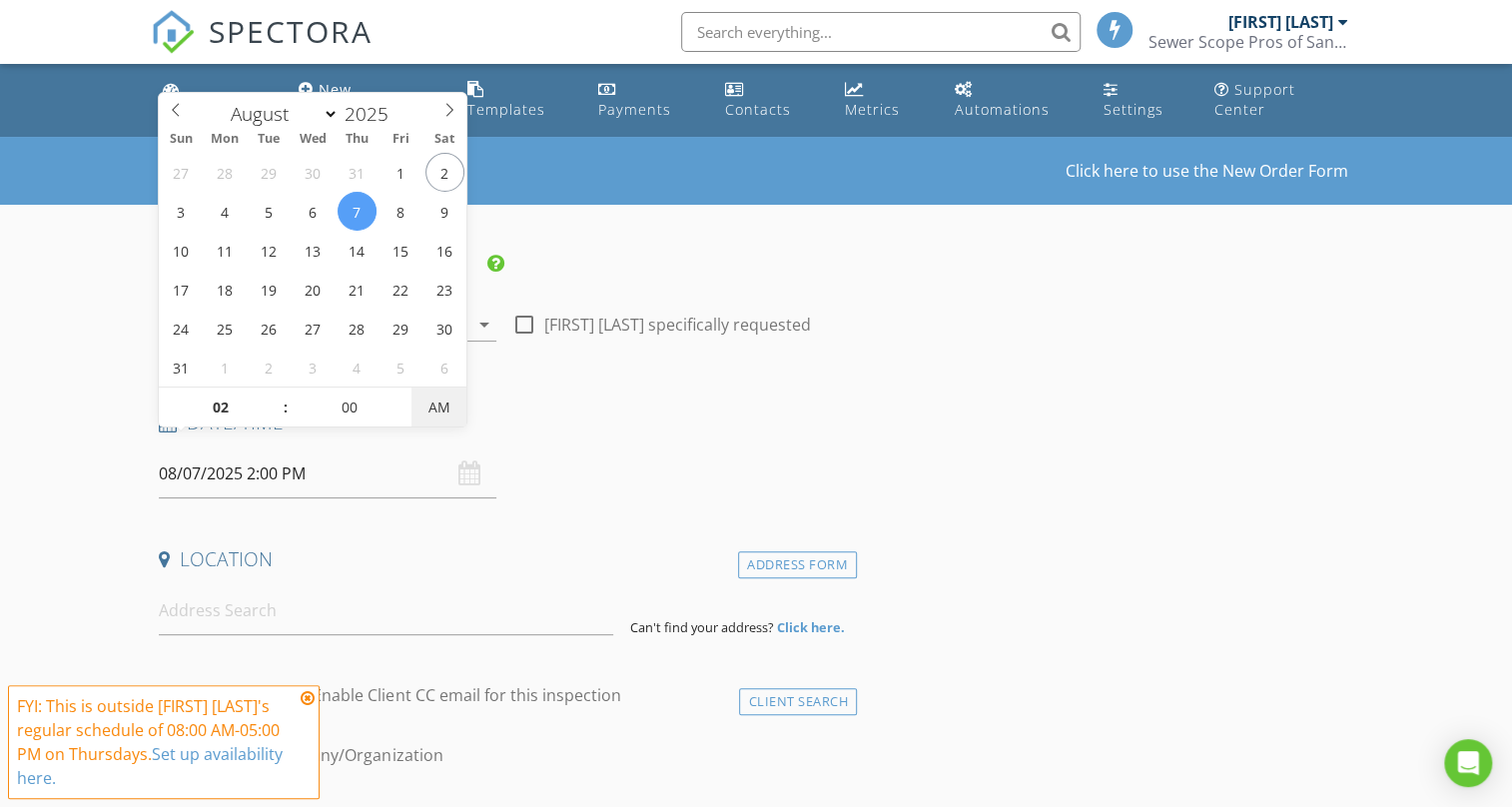 click on "AM" at bounding box center [438, 407] 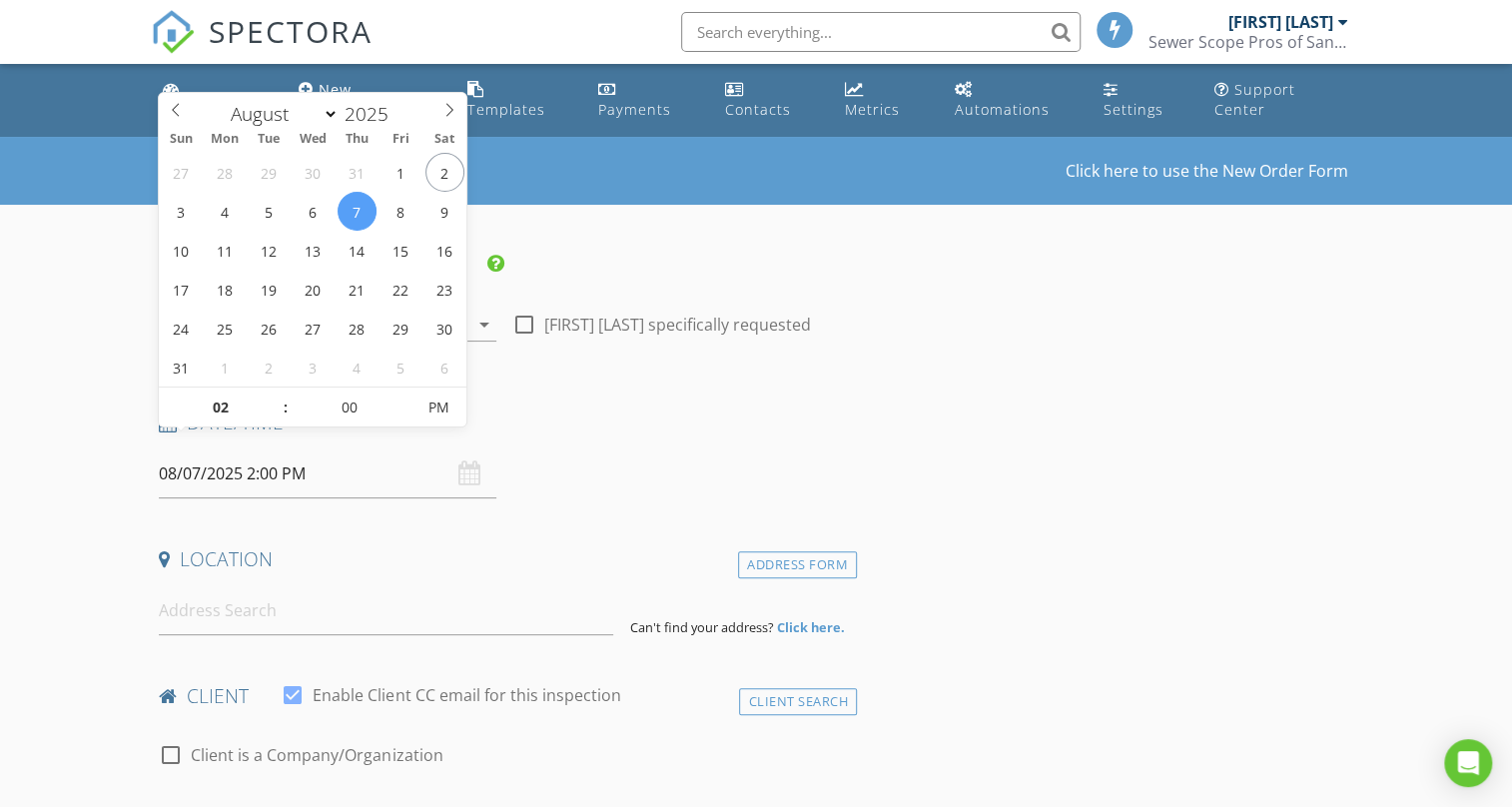 click on "Date/Time" at bounding box center [503, 422] 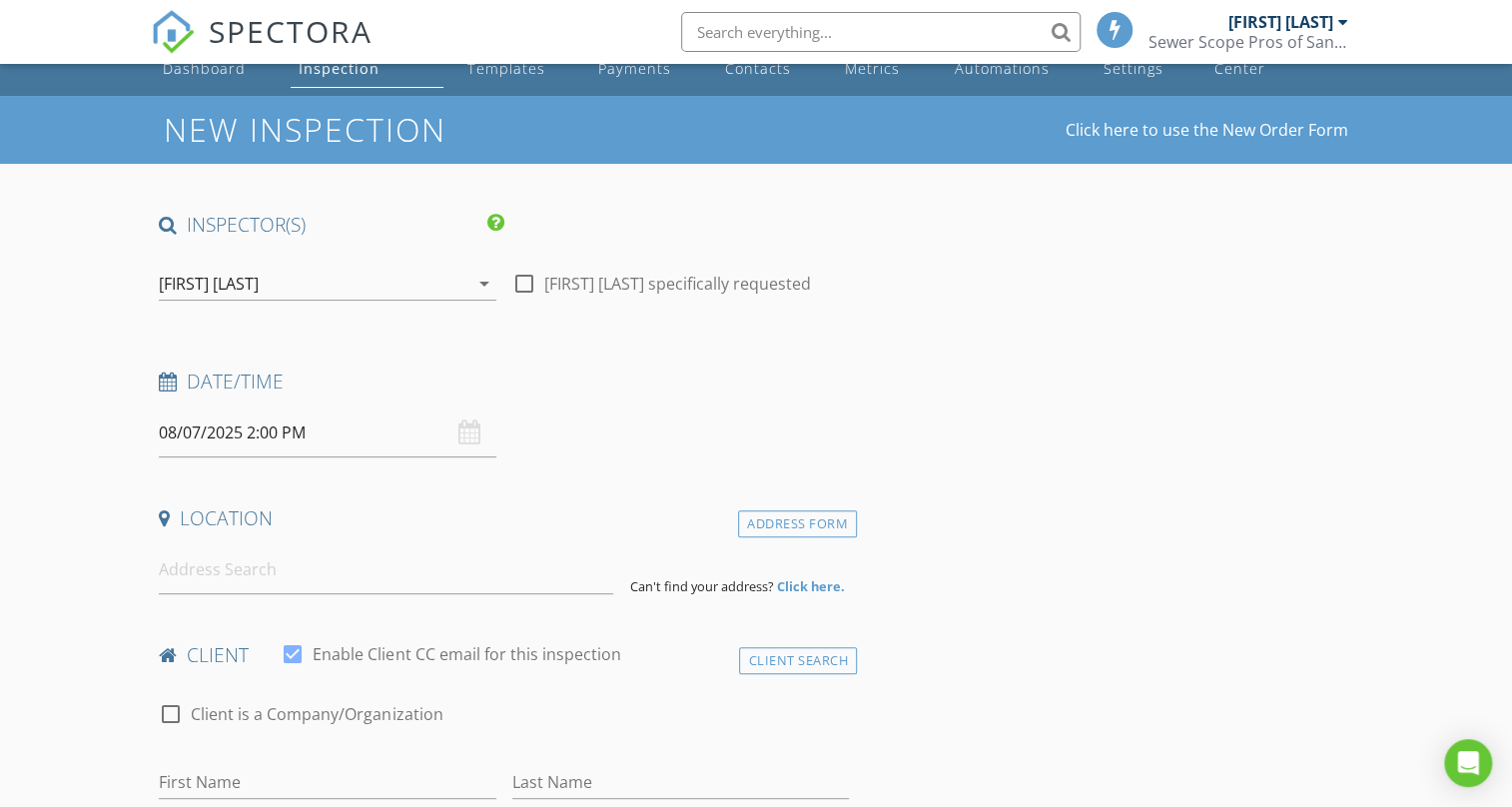 scroll, scrollTop: 60, scrollLeft: 0, axis: vertical 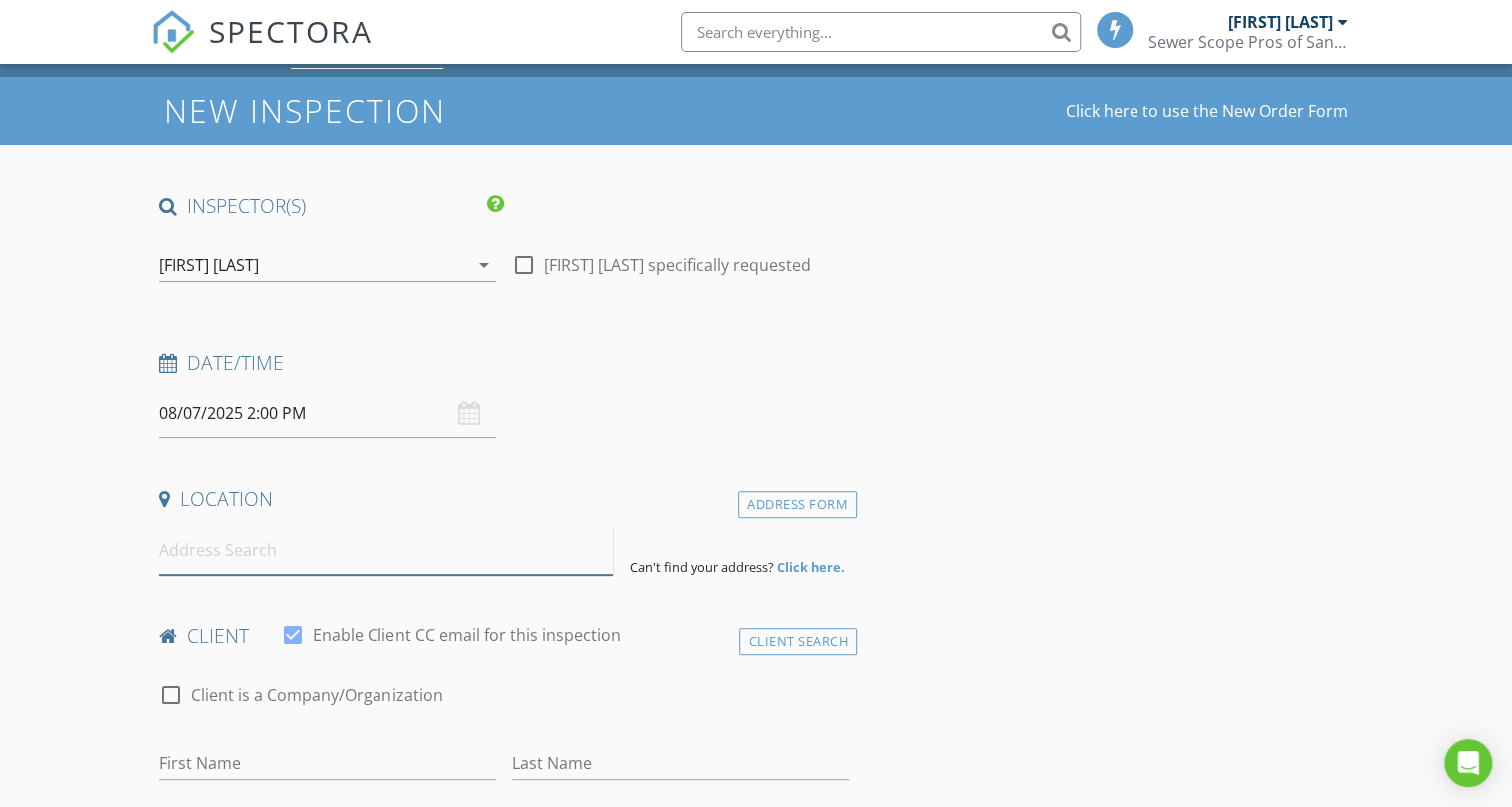 click at bounding box center (385, 550) 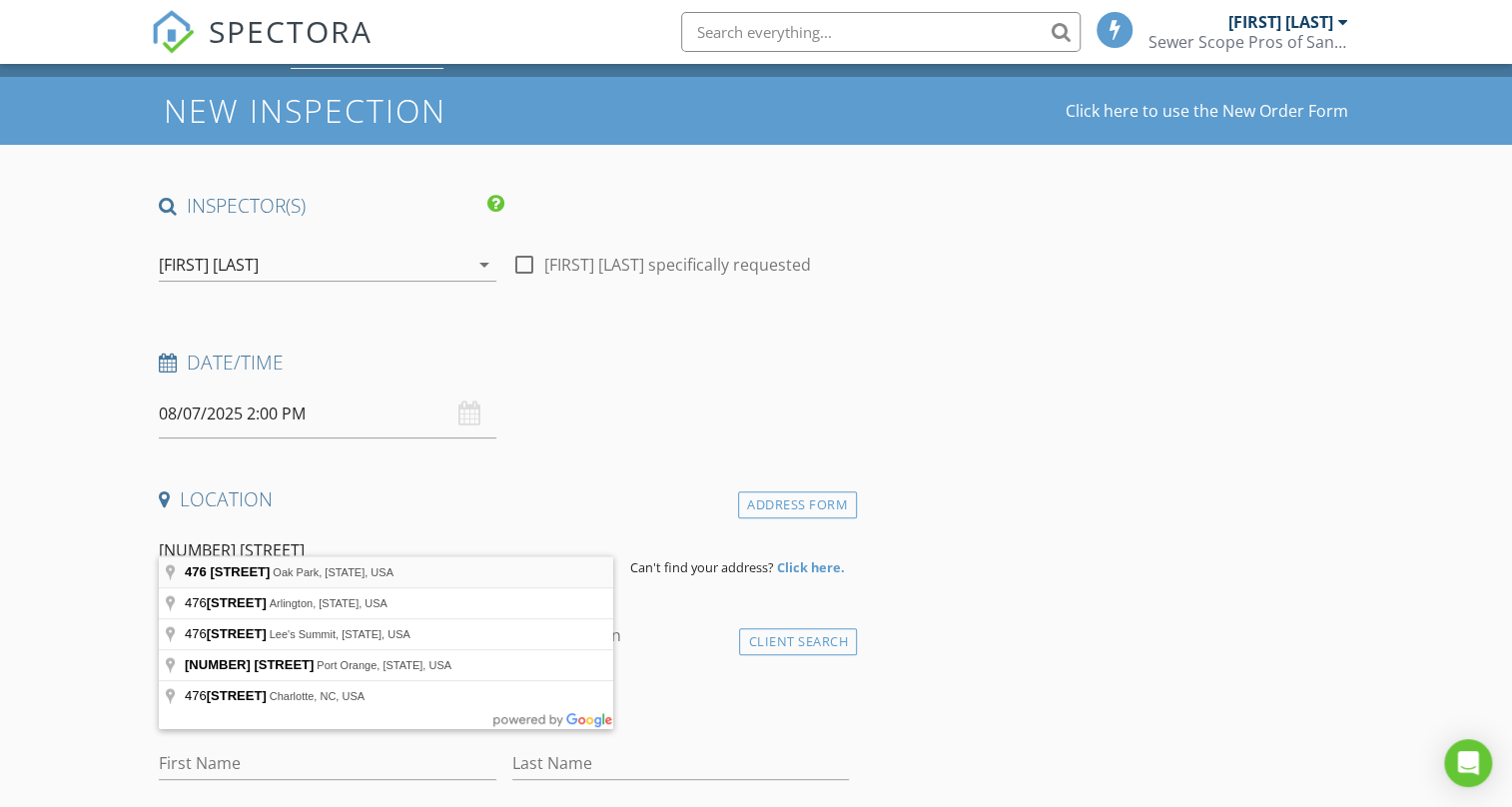 type on "476 Park Springs Ct, Oak Park, CA, USA" 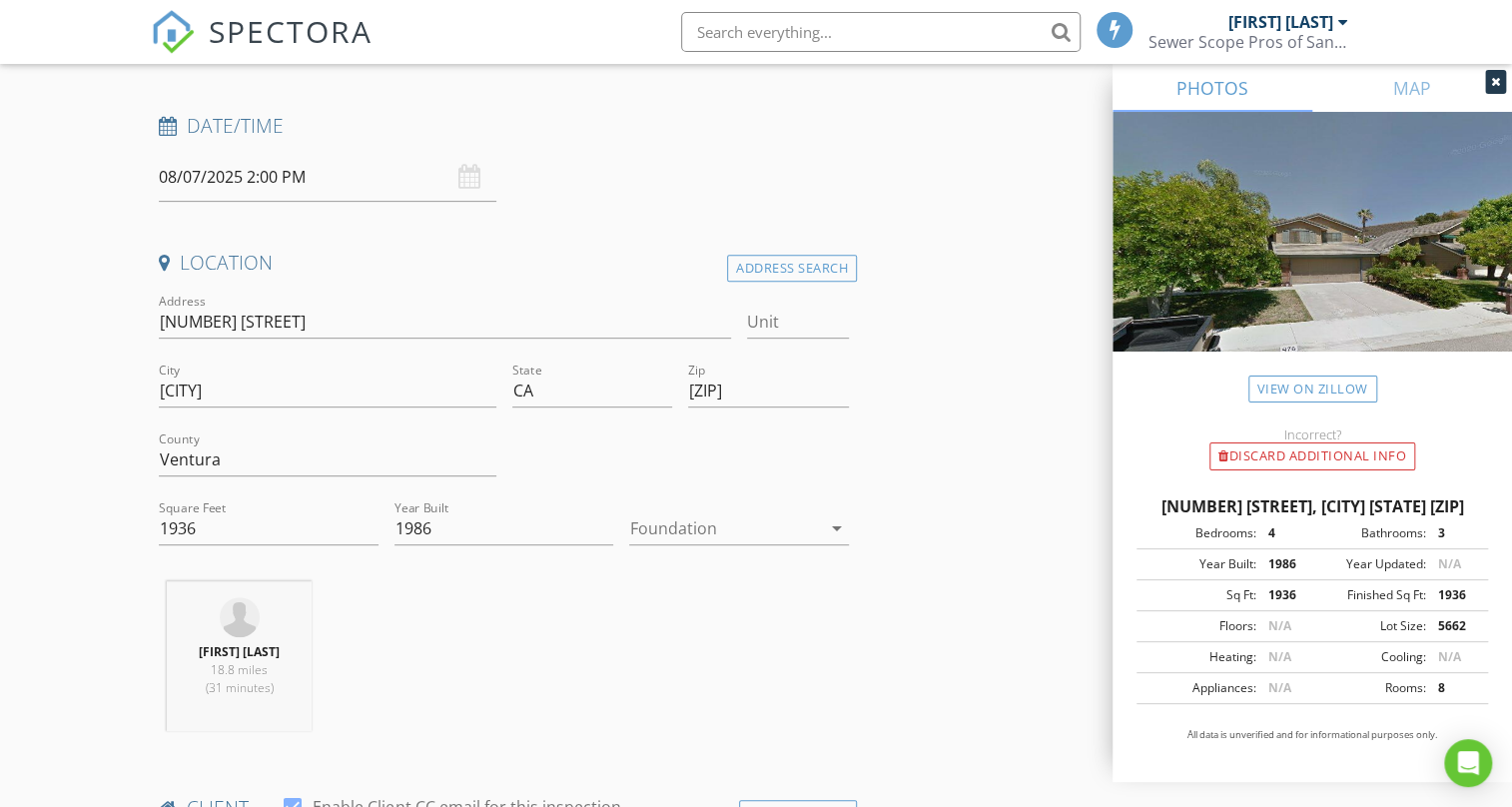 scroll, scrollTop: 302, scrollLeft: 0, axis: vertical 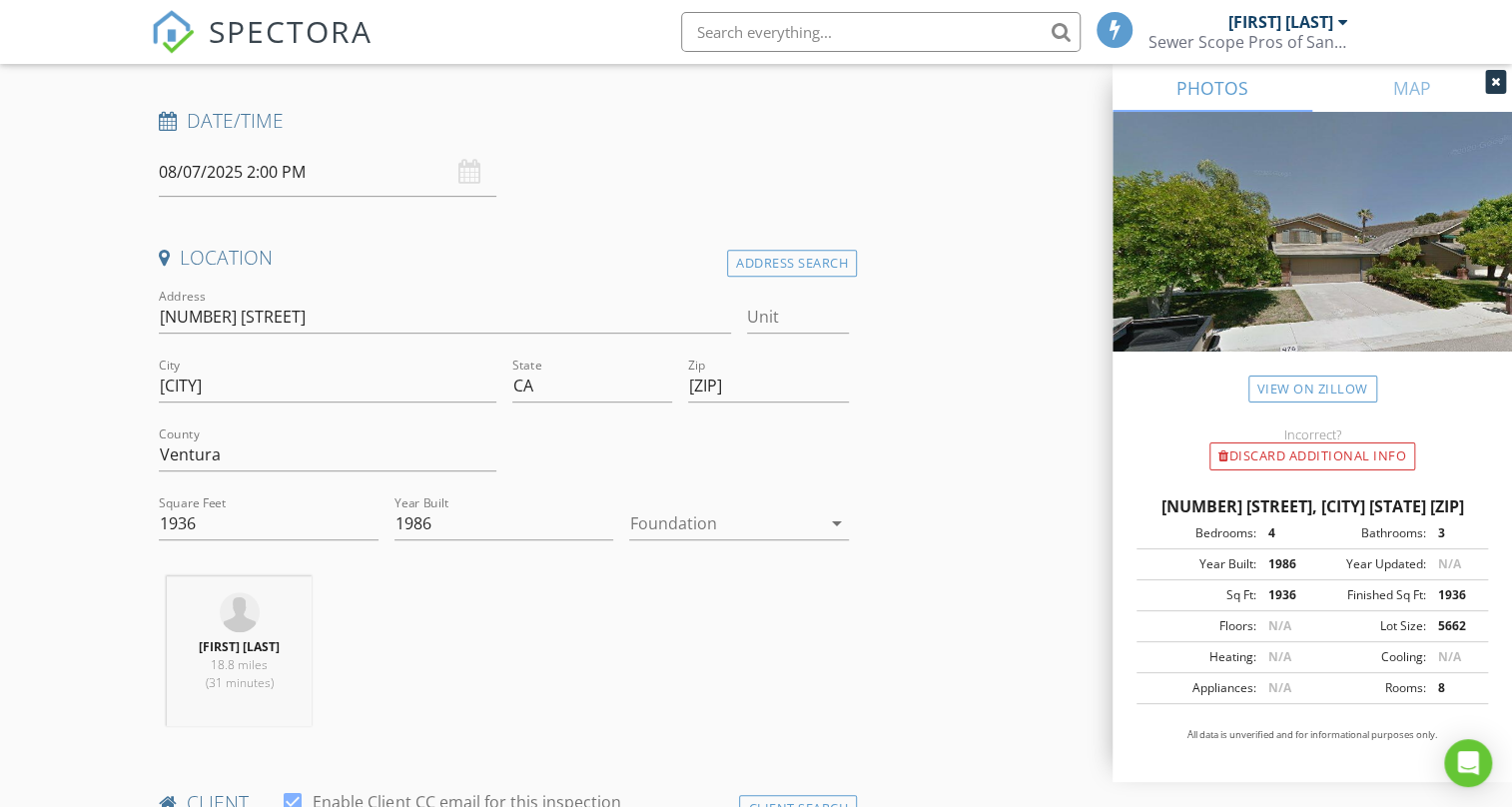 click on "arrow_drop_down" at bounding box center (837, 523) 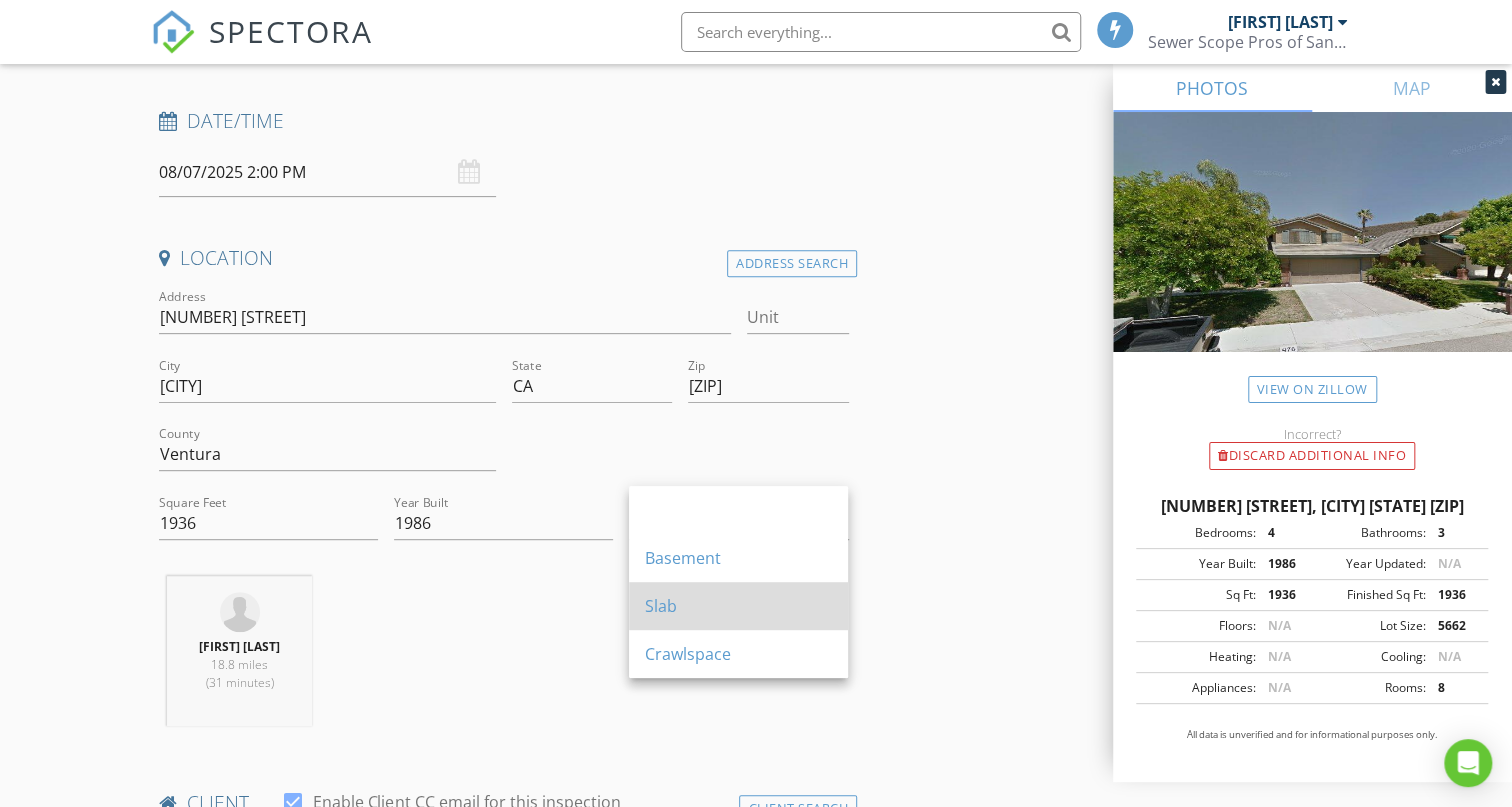 click on "Slab" at bounding box center (738, 606) 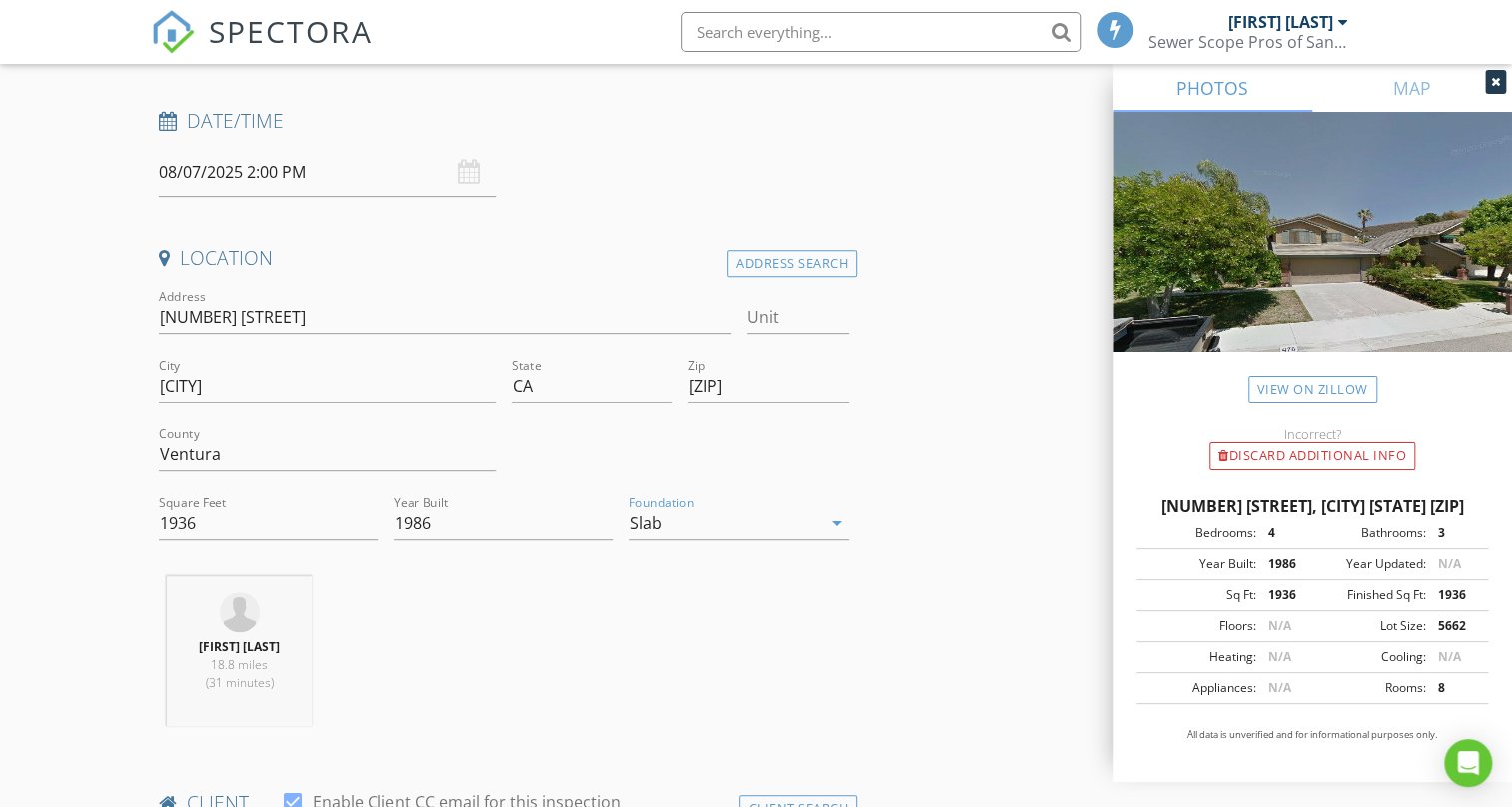 click on "INSPECTOR(S)
check_box   Guillermo López   PRIMARY   Guillermo López arrow_drop_down   check_box_outline_blank Guillermo López specifically requested
Date/Time
08/07/2025 2:00 PM
Location
Address Search       Address 476 Park Springs Ct   Unit   City Oak Park   State CA   Zip 91377   County Ventura     Square Feet 1936   Year Built 1986   Foundation Slab arrow_drop_down     Guillermo López     18.8 miles     (31 minutes)
client
check_box Enable Client CC email for this inspection   Client Search     check_box_outline_blank Client is a Company/Organization     First Name   Last Name   Email   CC Email   Phone           Notes   Private Notes
ADD ADDITIONAL client
SERVICES
check_box_outline_blank   Sewer Inspection   Sewer Inspection at a Single Residence/Building" at bounding box center [755, 1588] 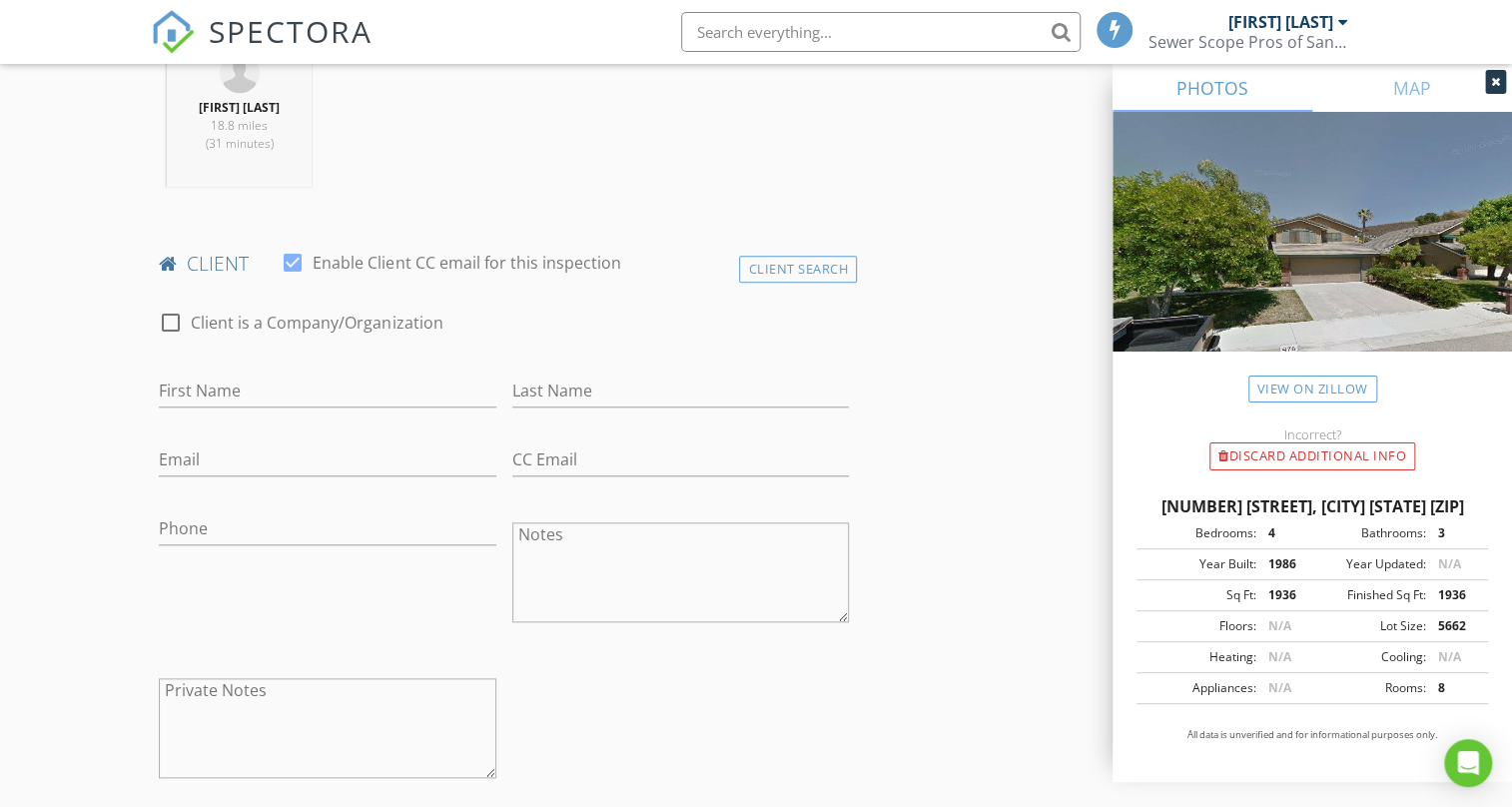 scroll, scrollTop: 908, scrollLeft: 0, axis: vertical 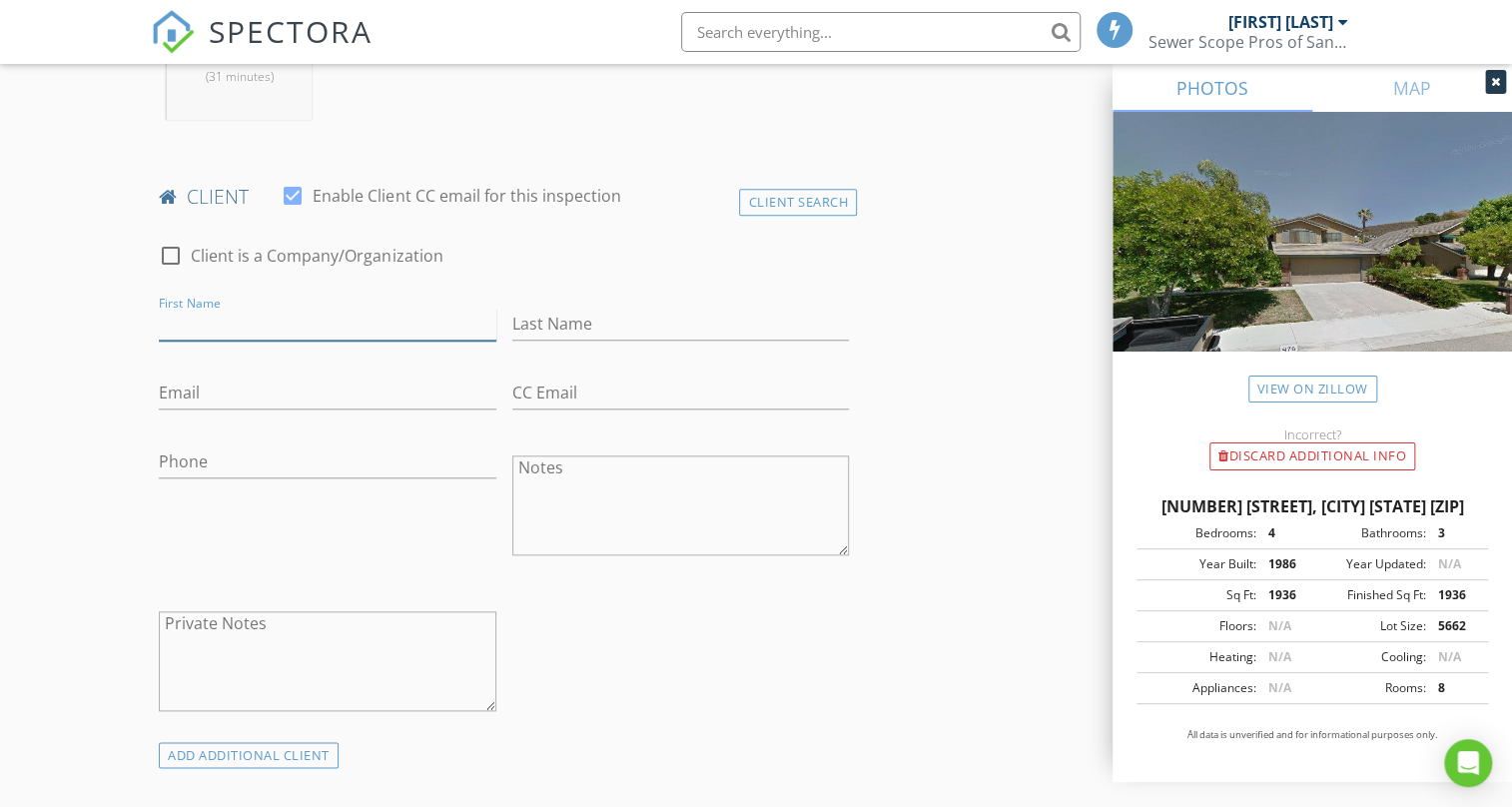 click on "First Name" at bounding box center (327, 324) 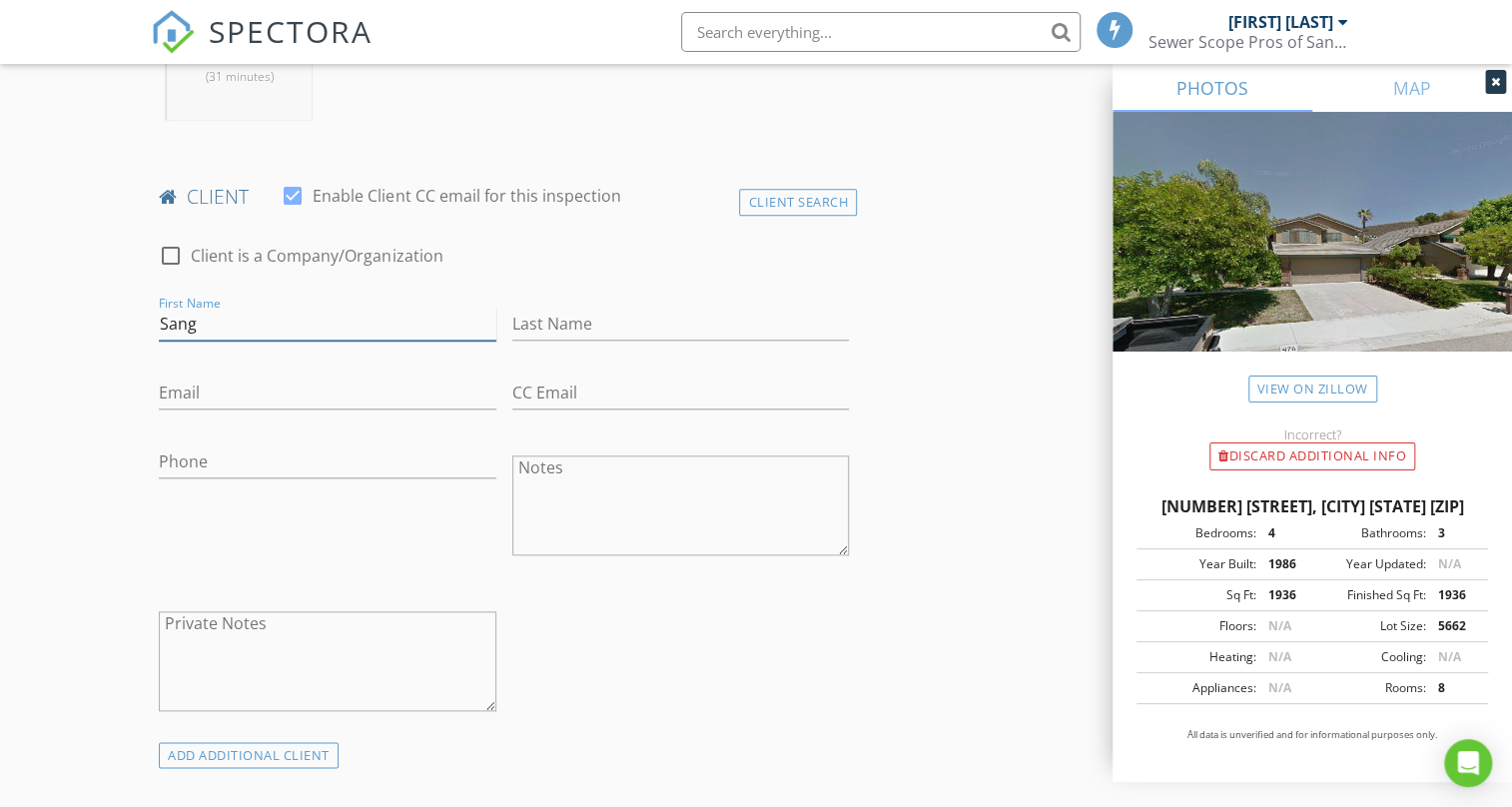 type on "Sang" 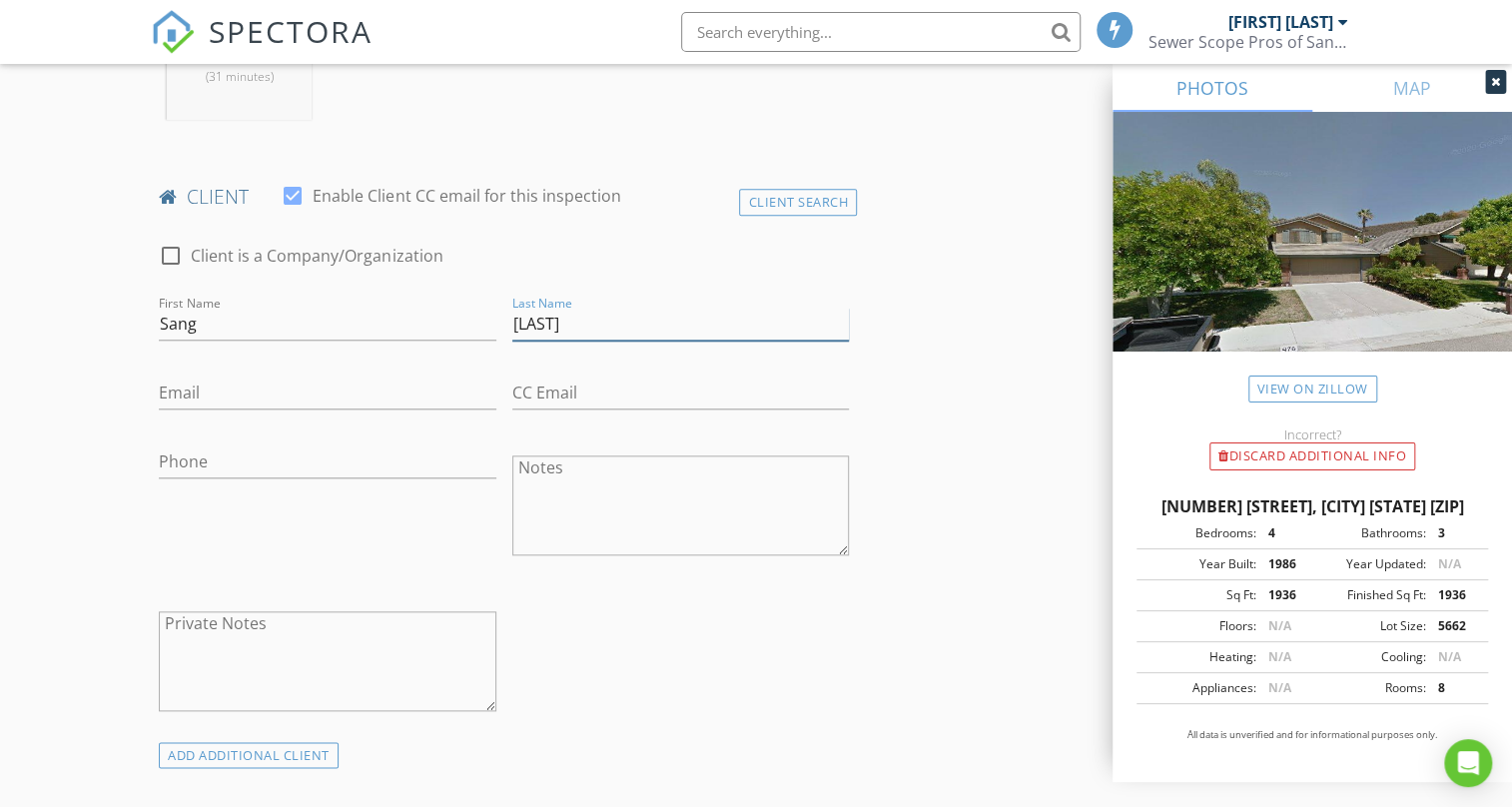 type on "Yoon" 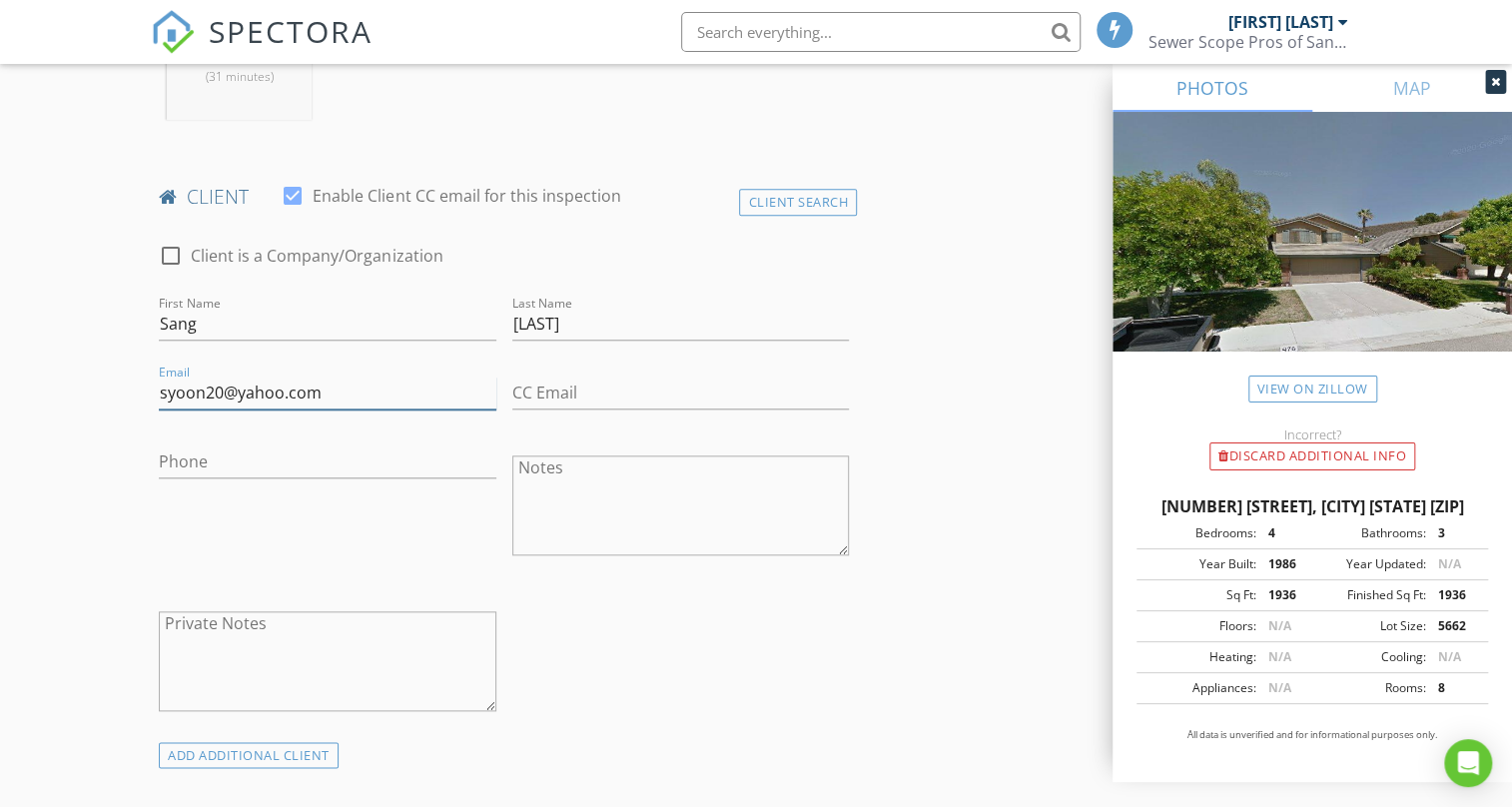 type on "syoon20@yahoo.com" 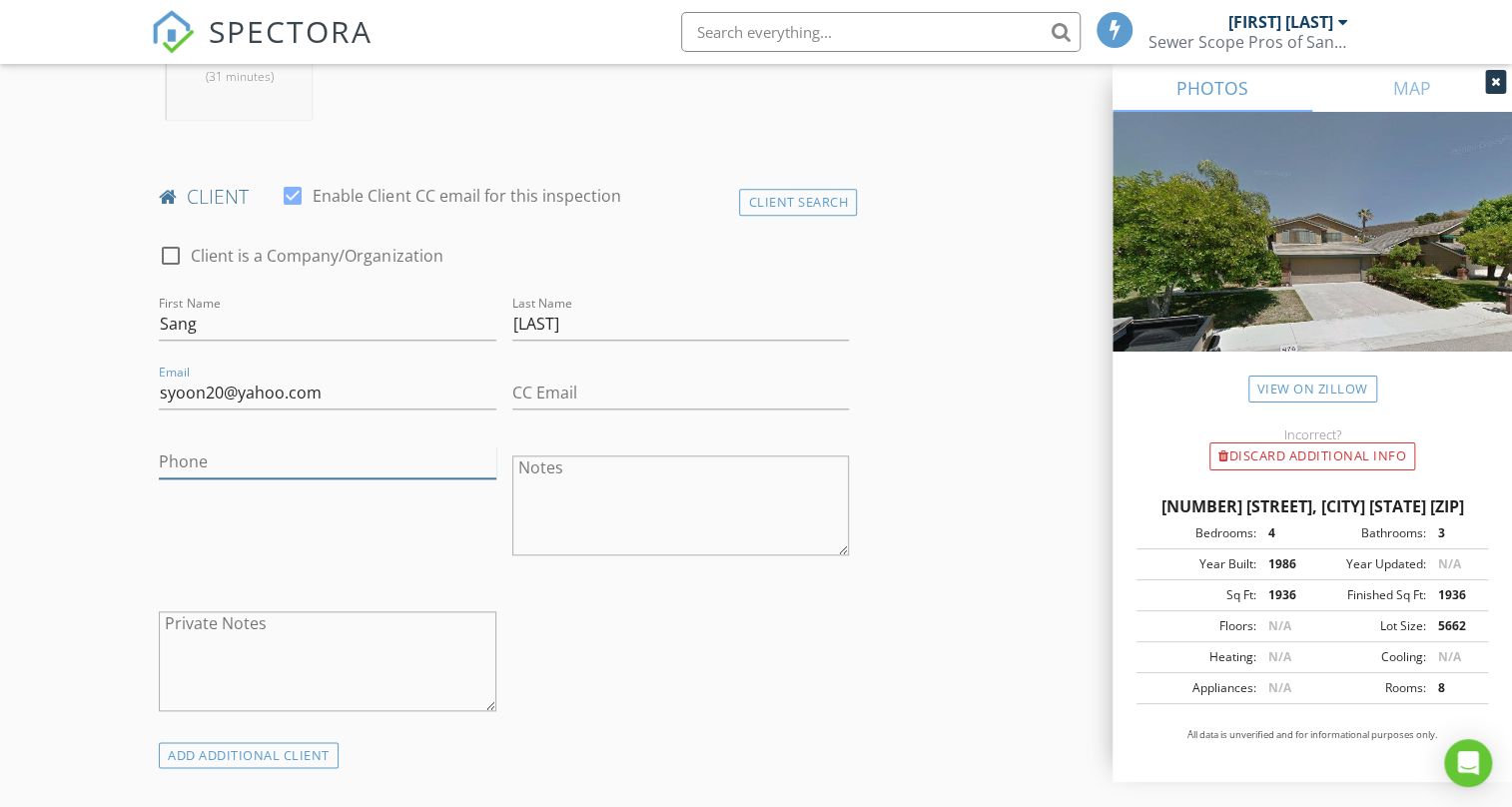 click on "Phone" at bounding box center [327, 461] 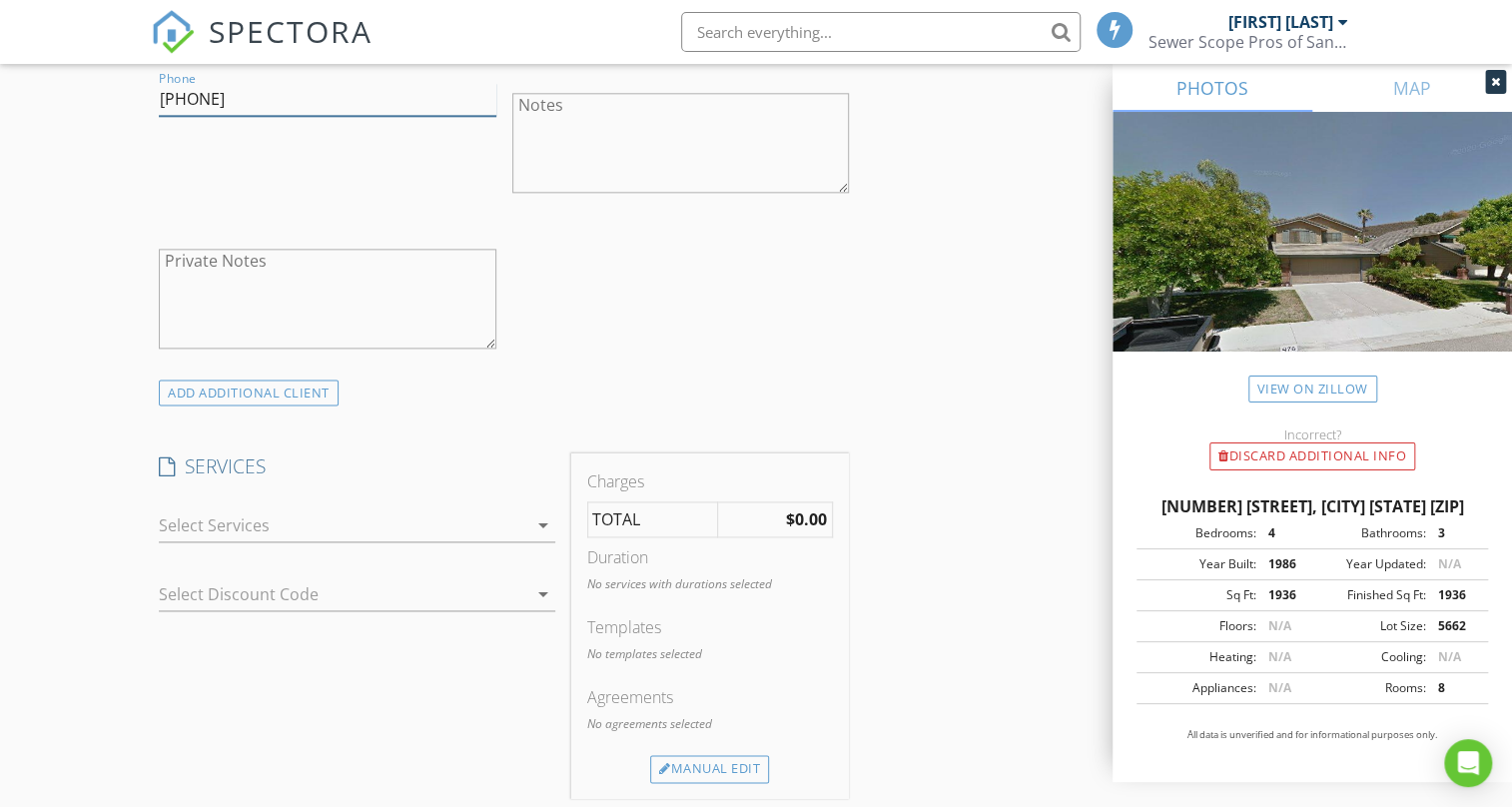 scroll, scrollTop: 1513, scrollLeft: 0, axis: vertical 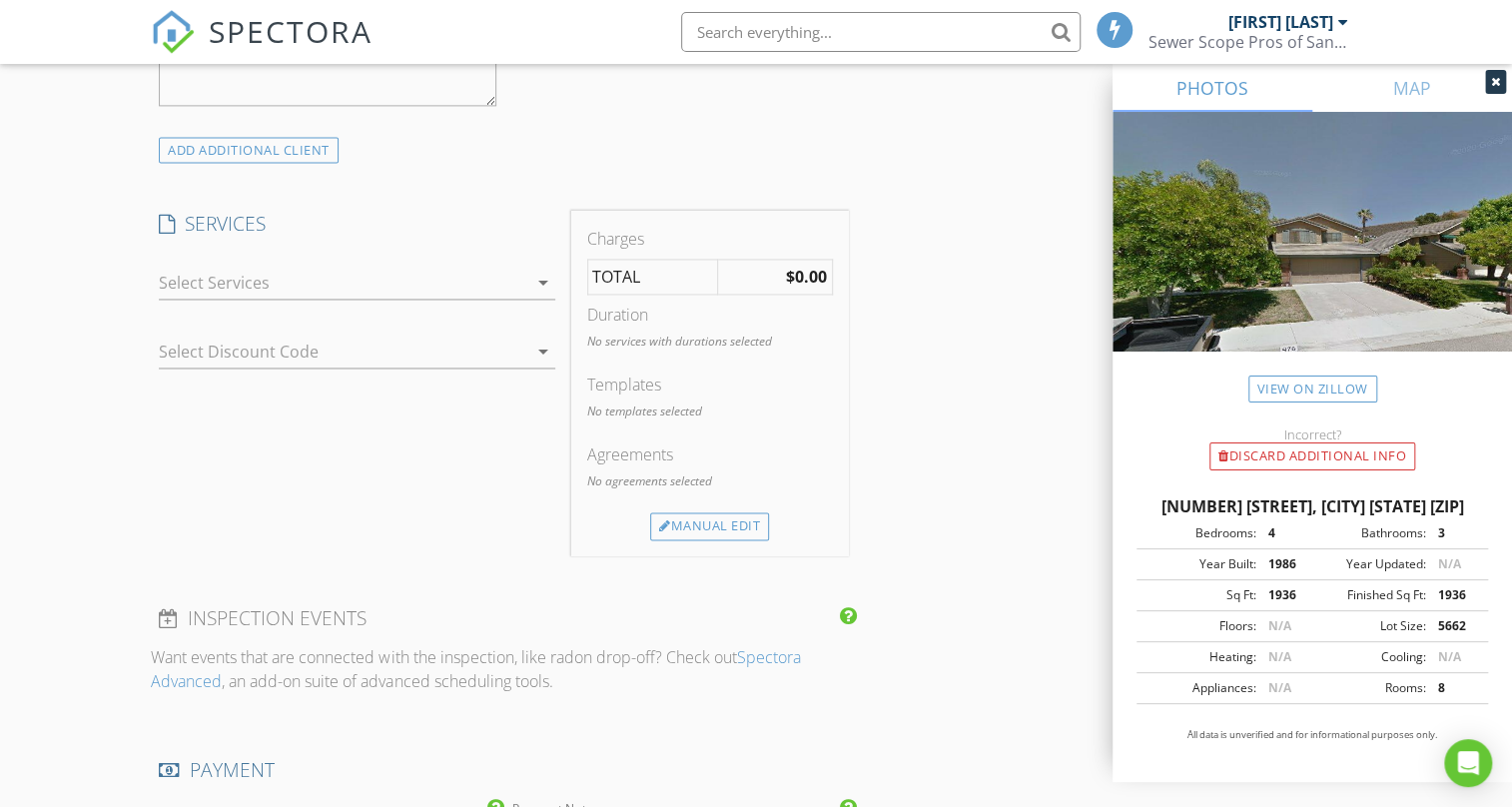 type on "847-778-5028" 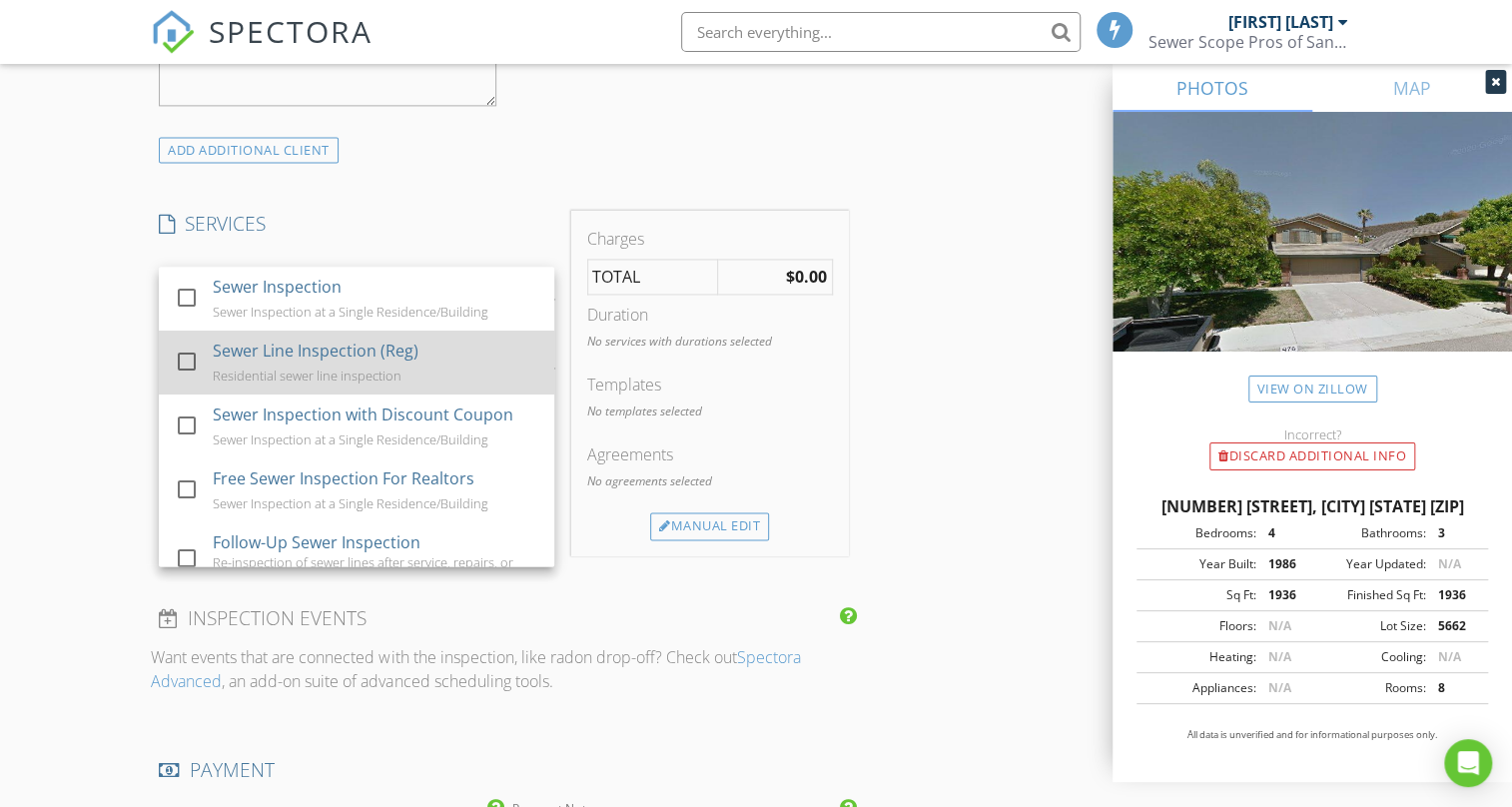 click on "Sewer Line Inspection (Reg)   Residential sewer line inspection" at bounding box center [377, 363] 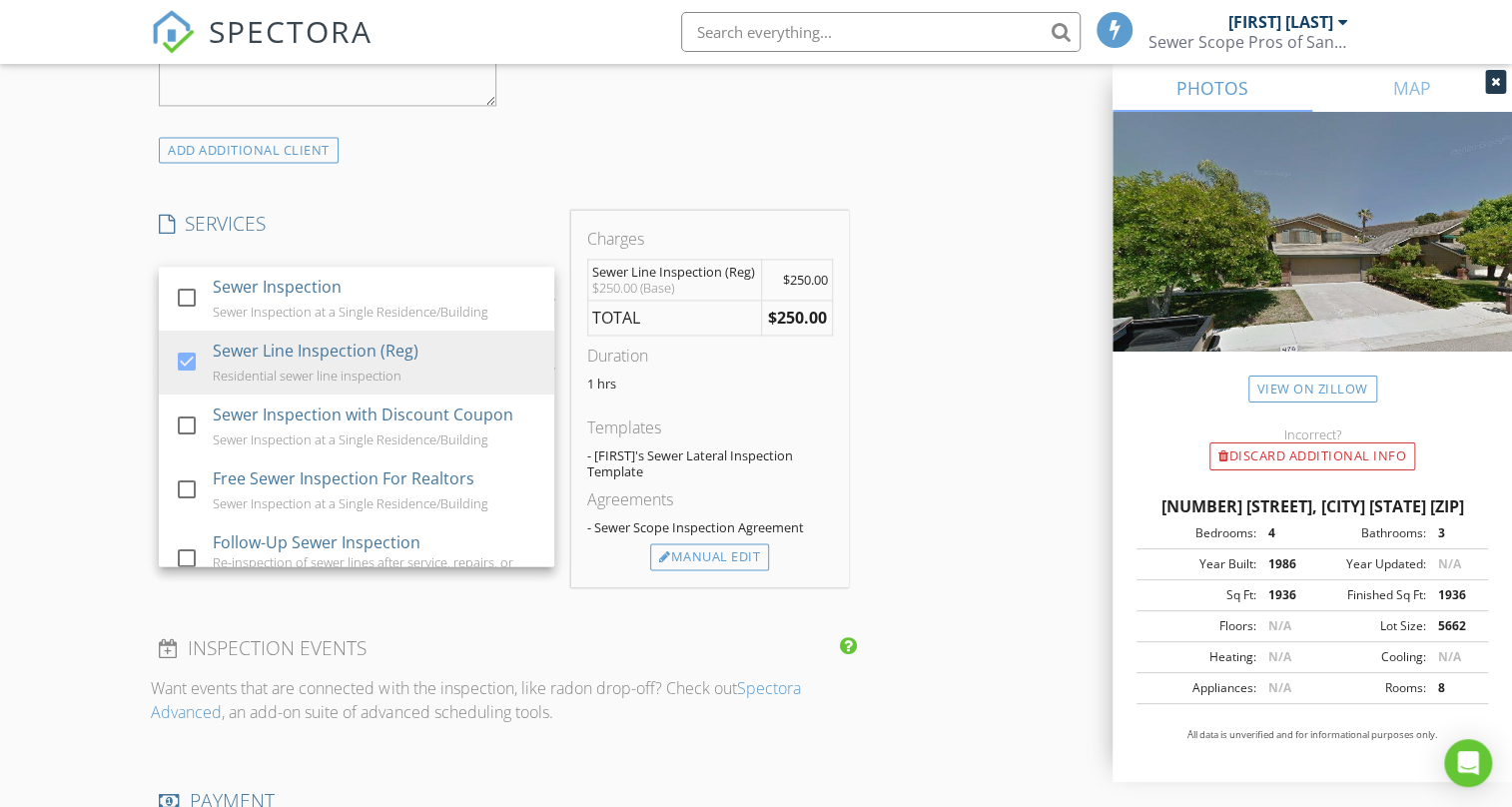 click on "INSPECTOR(S)
check_box   Guillermo López   PRIMARY   Guillermo López arrow_drop_down   check_box_outline_blank Guillermo López specifically requested
Date/Time
08/07/2025 2:00 PM
Location
Address Search       Address 476 Park Springs Ct   Unit   City Oak Park   State CA   Zip 91377   County Ventura     Square Feet 1936   Year Built 1986   Foundation Slab arrow_drop_down     Guillermo López     18.8 miles     (31 minutes)
client
check_box Enable Client CC email for this inspection   Client Search     check_box_outline_blank Client is a Company/Organization     First Name Sang   Last Name Yoon   Email syoon20@yahoo.com   CC Email   Phone 847-778-5028           Notes   Private Notes
ADD ADDITIONAL client
SERVICES
check_box_outline_blank   Sewer Inspection   check_box" at bounding box center (755, 392) 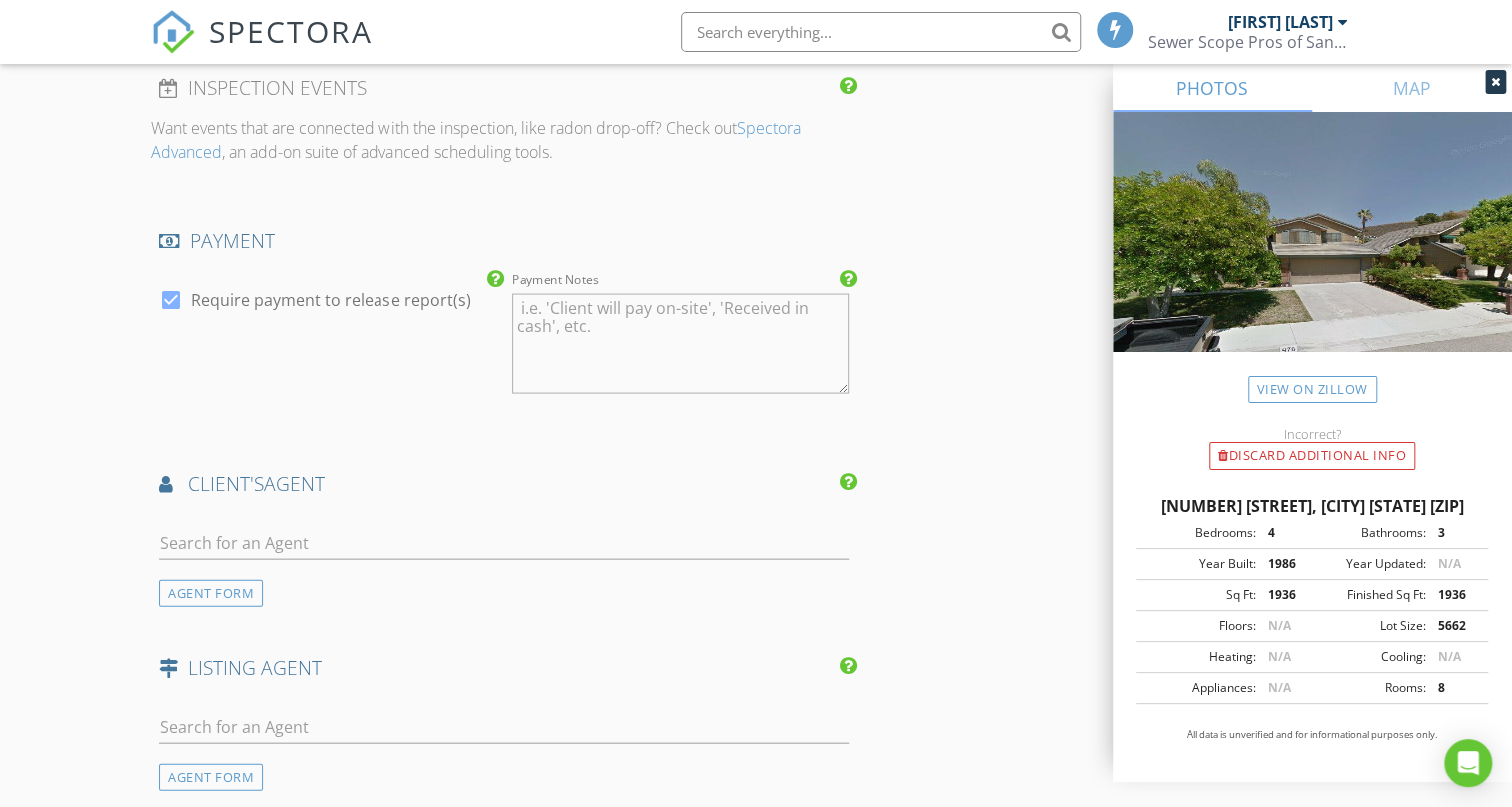 scroll, scrollTop: 2178, scrollLeft: 0, axis: vertical 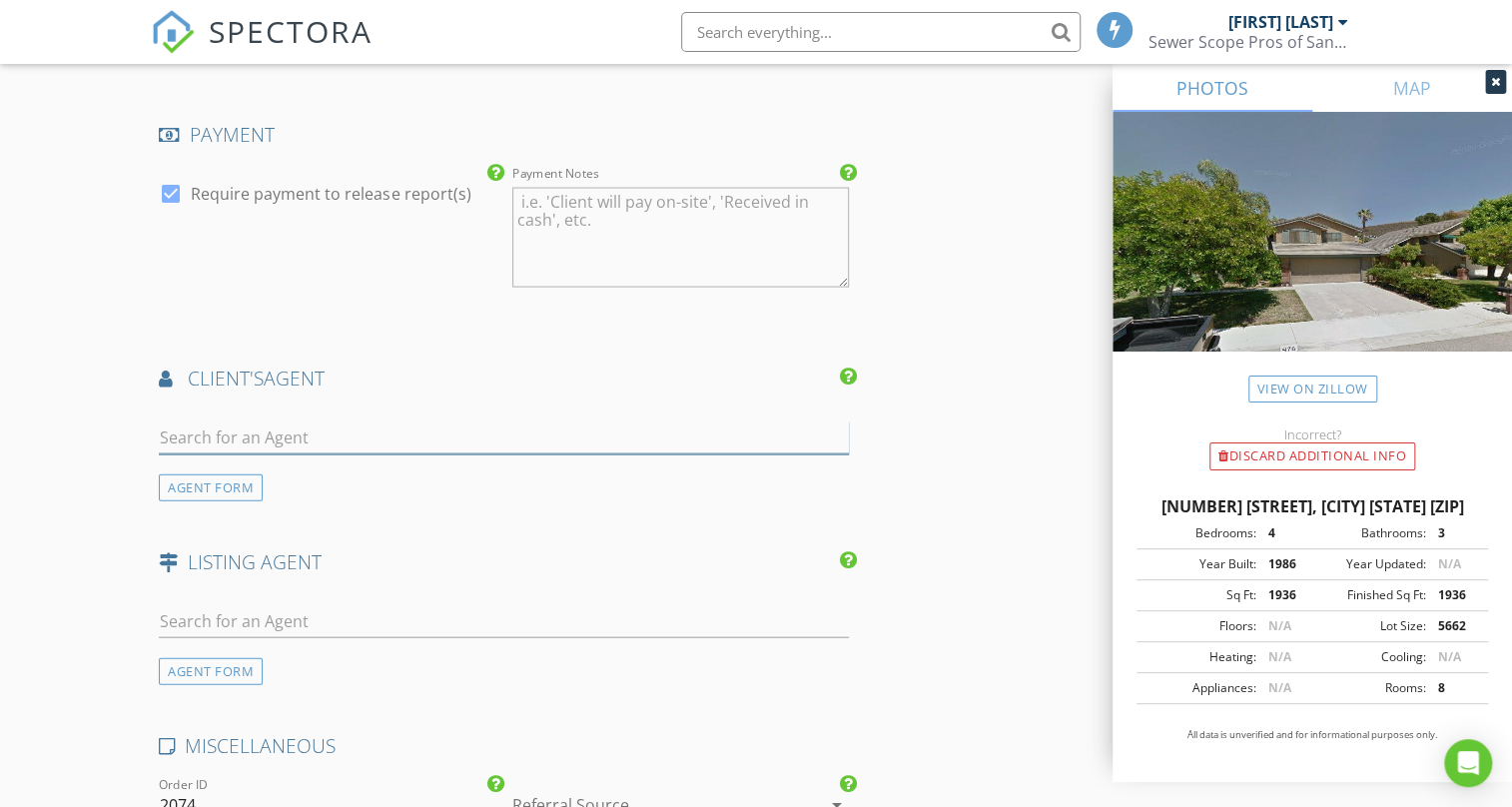 drag, startPoint x: 402, startPoint y: 410, endPoint x: 422, endPoint y: 410, distance: 20 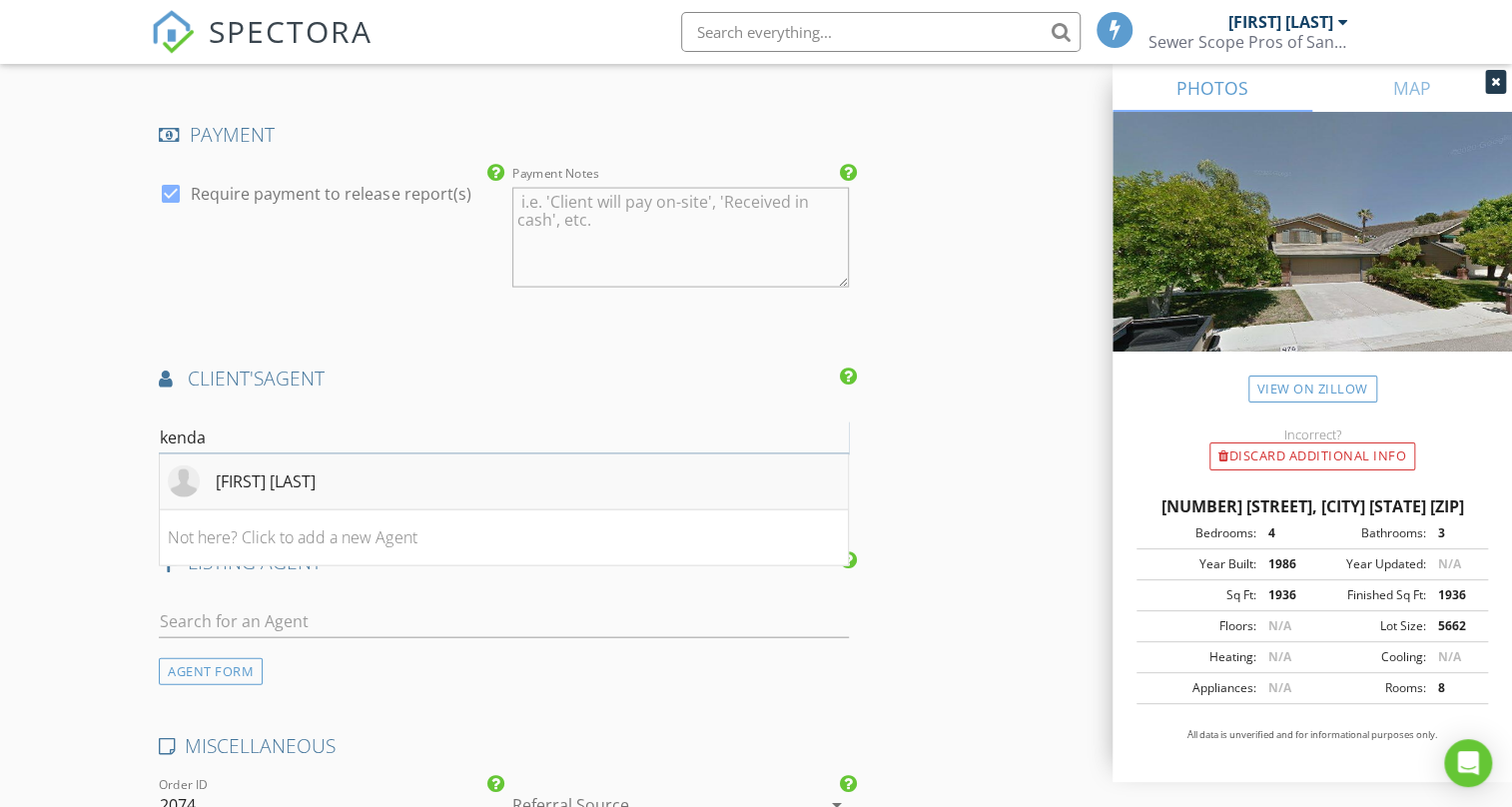 type on "kenda" 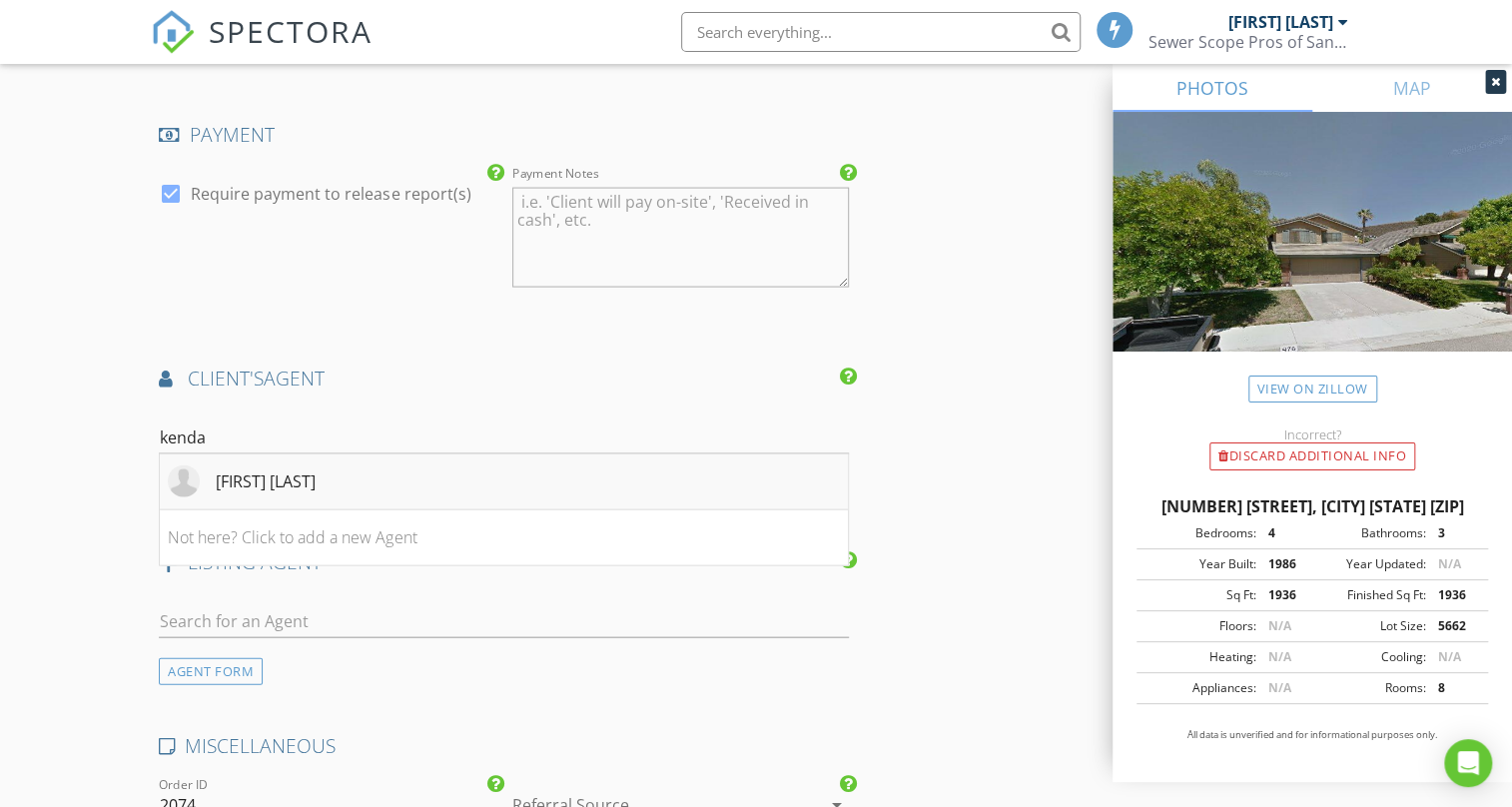 click on "[FIRST] [LAST]" at bounding box center [266, 481] 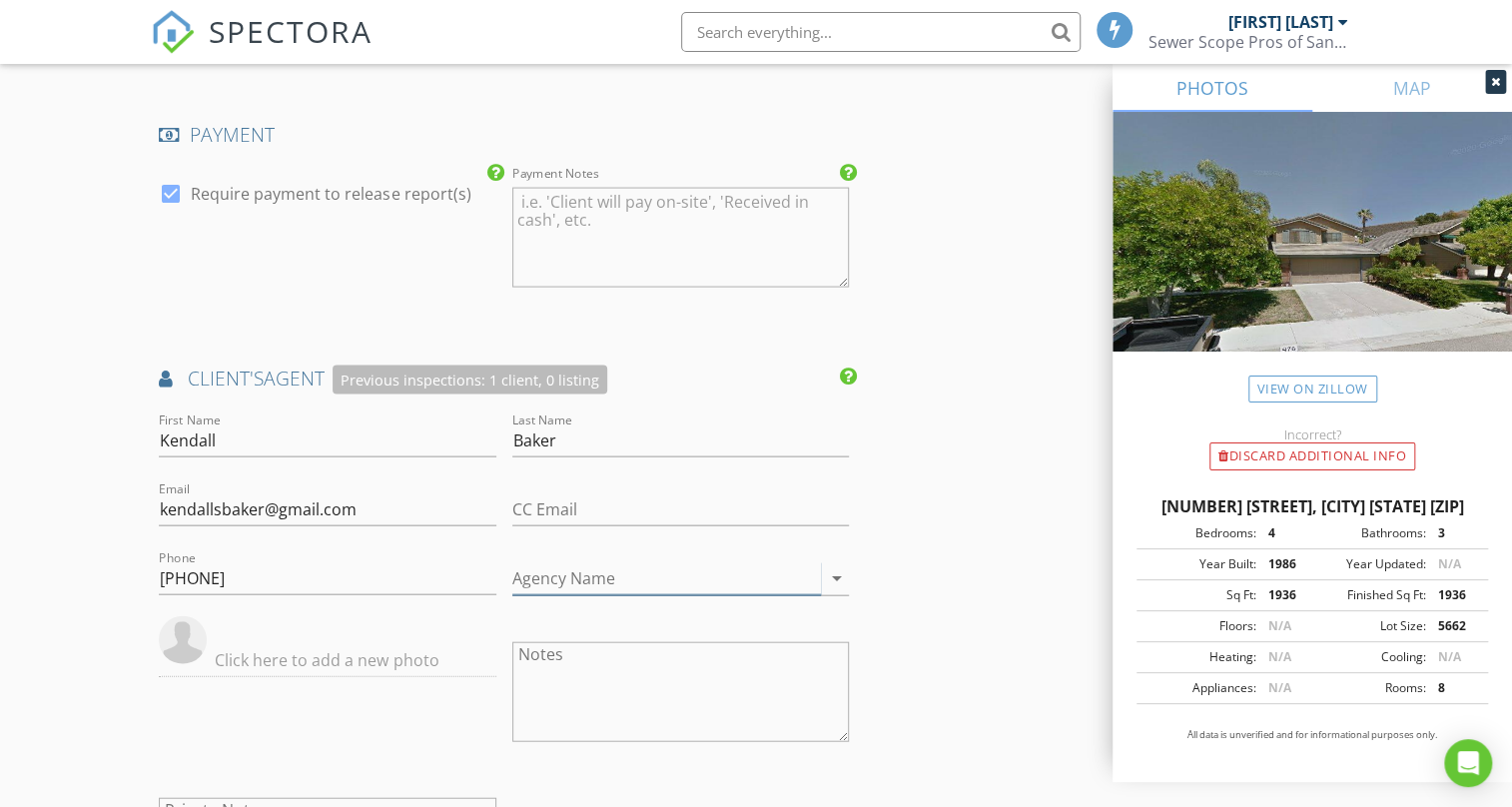click on "arrow_drop_down" at bounding box center (837, 578) 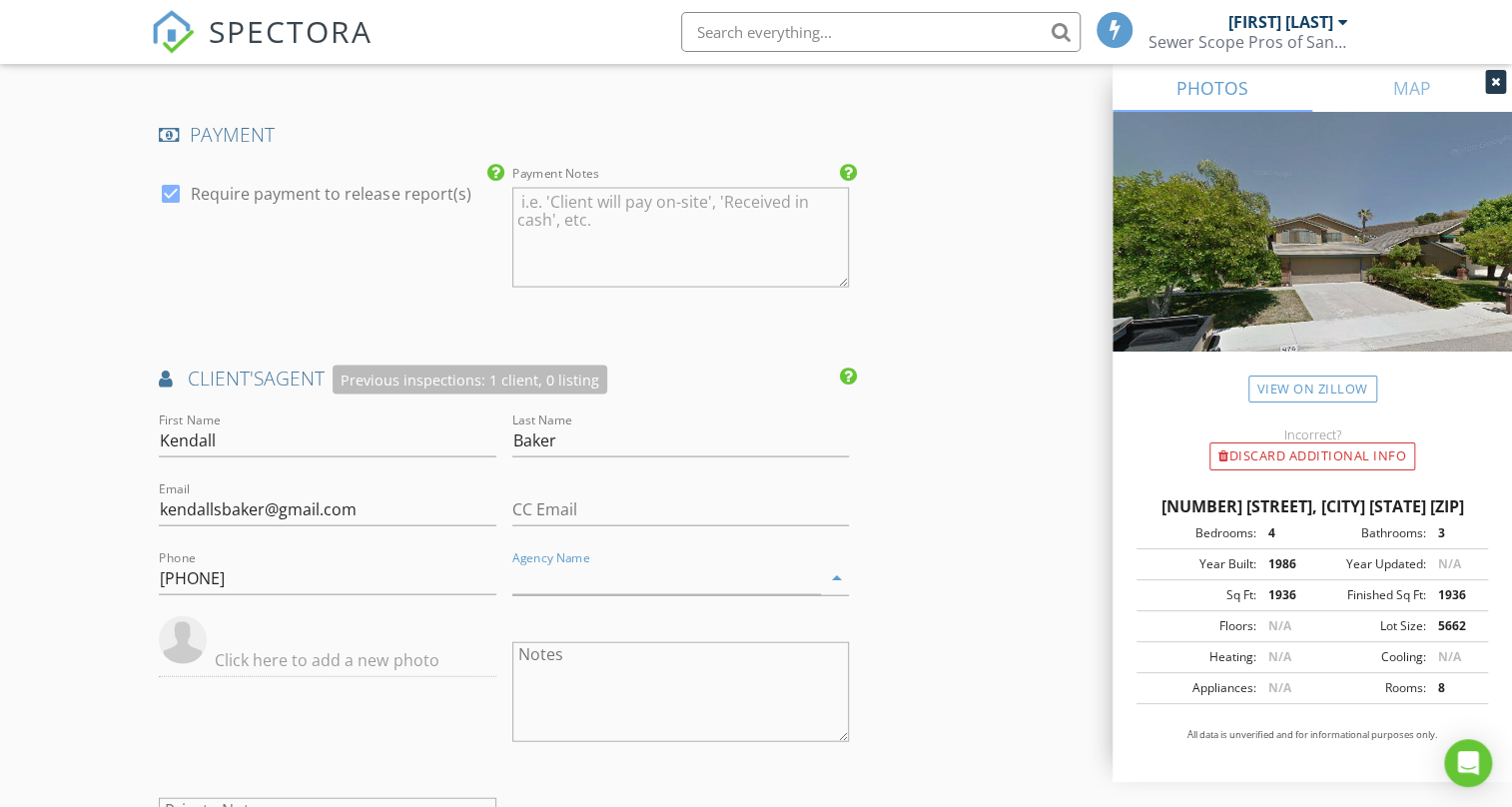 click on "INSPECTOR(S)
check_box   Guillermo López   PRIMARY   Guillermo López arrow_drop_down   check_box_outline_blank Guillermo López specifically requested
Date/Time
08/07/2025 2:00 PM
Location
Address Search       Address 476 Park Springs Ct   Unit   City Oak Park   State CA   Zip 91377   County Ventura     Square Feet 1936   Year Built 1986   Foundation Slab arrow_drop_down     Guillermo López     18.8 miles     (31 minutes)
client
check_box Enable Client CC email for this inspection   Client Search     check_box_outline_blank Client is a Company/Organization     First Name Sang   Last Name Yoon   Email syoon20@yahoo.com   CC Email   Phone 847-778-5028           Notes   Private Notes
ADD ADDITIONAL client
SERVICES
check_box_outline_blank   Sewer Inspection   check_box" at bounding box center (755, -46) 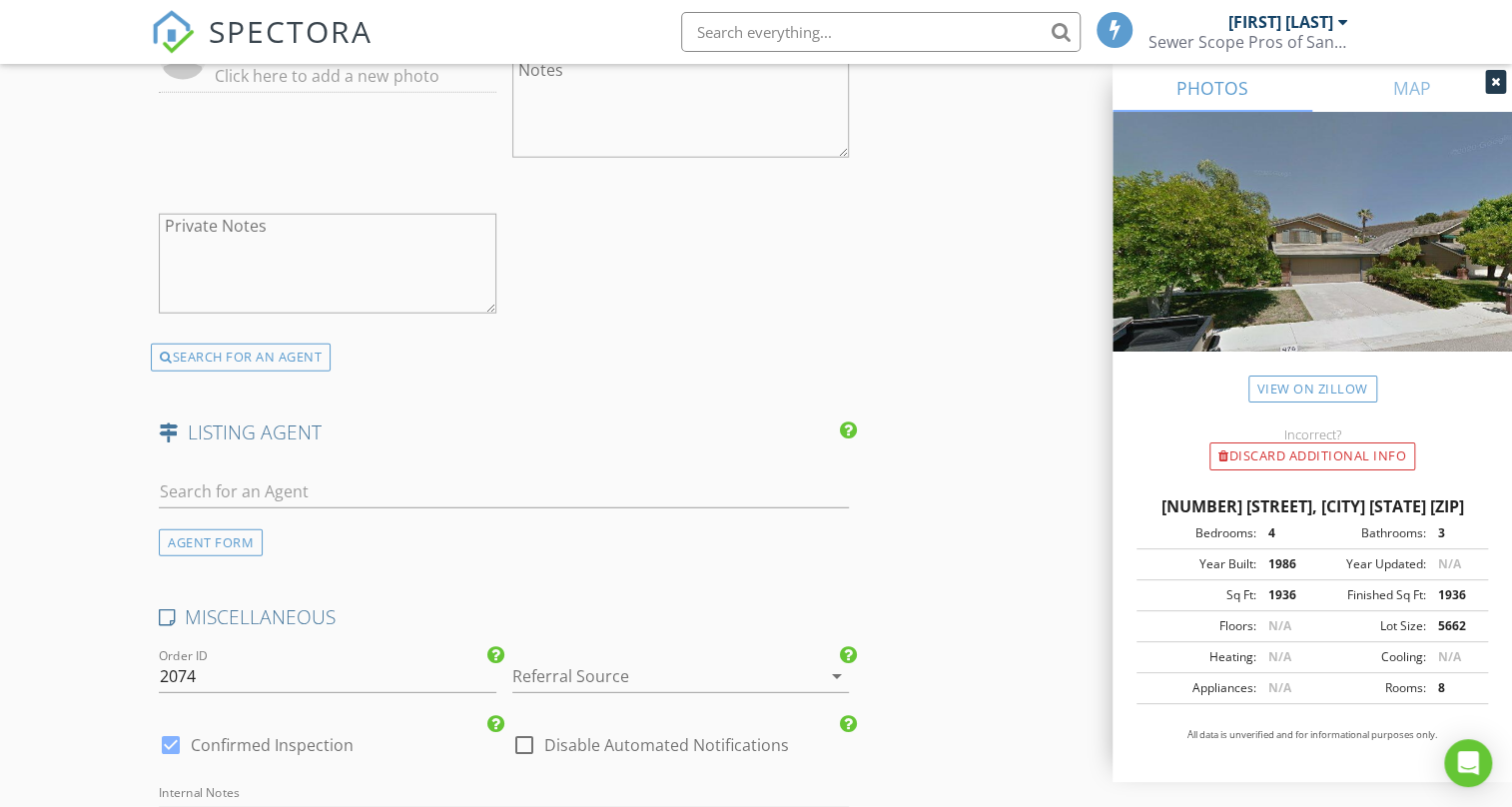 scroll, scrollTop: 2905, scrollLeft: 0, axis: vertical 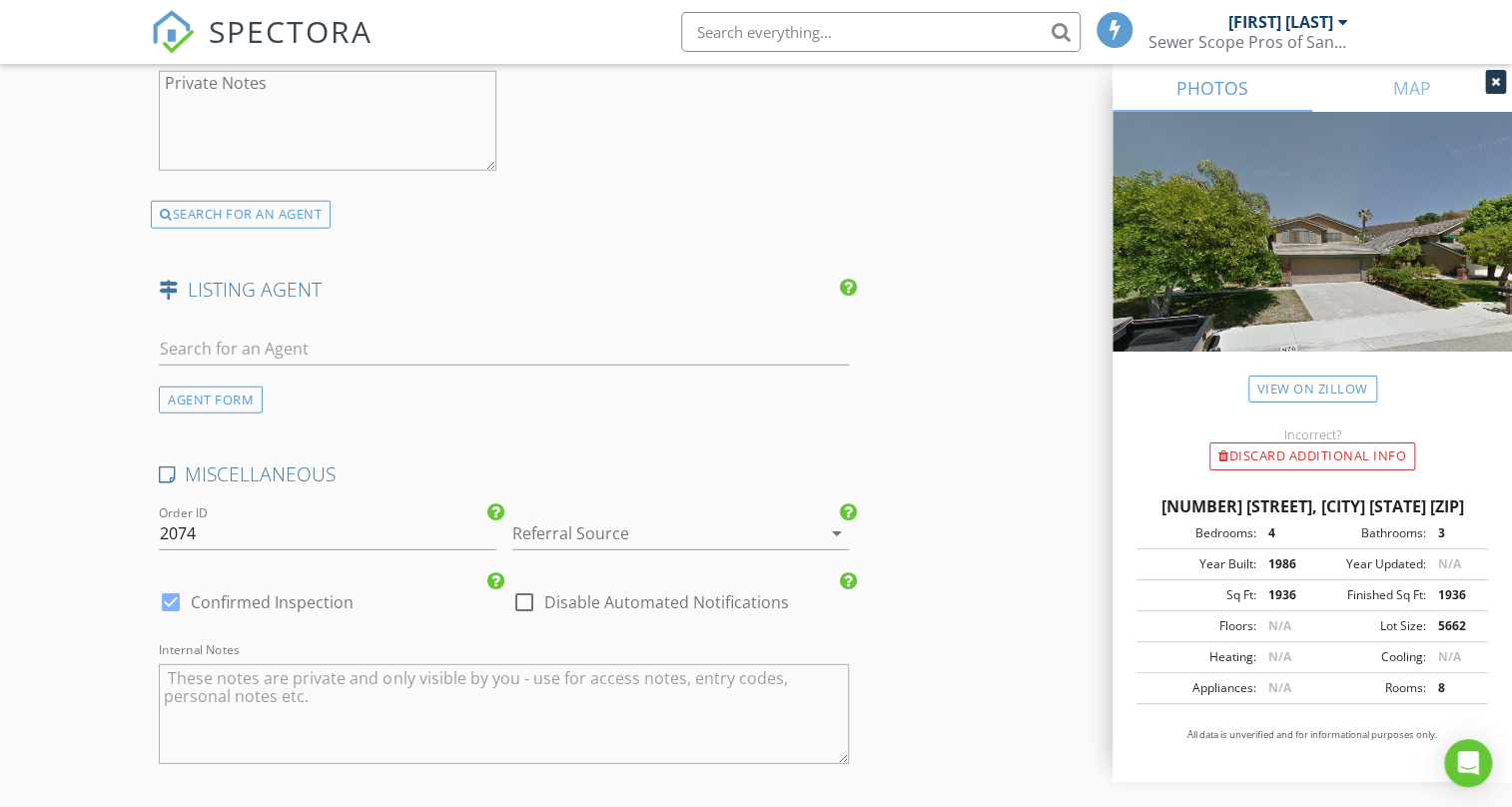 click on "arrow_drop_down" at bounding box center [837, 533] 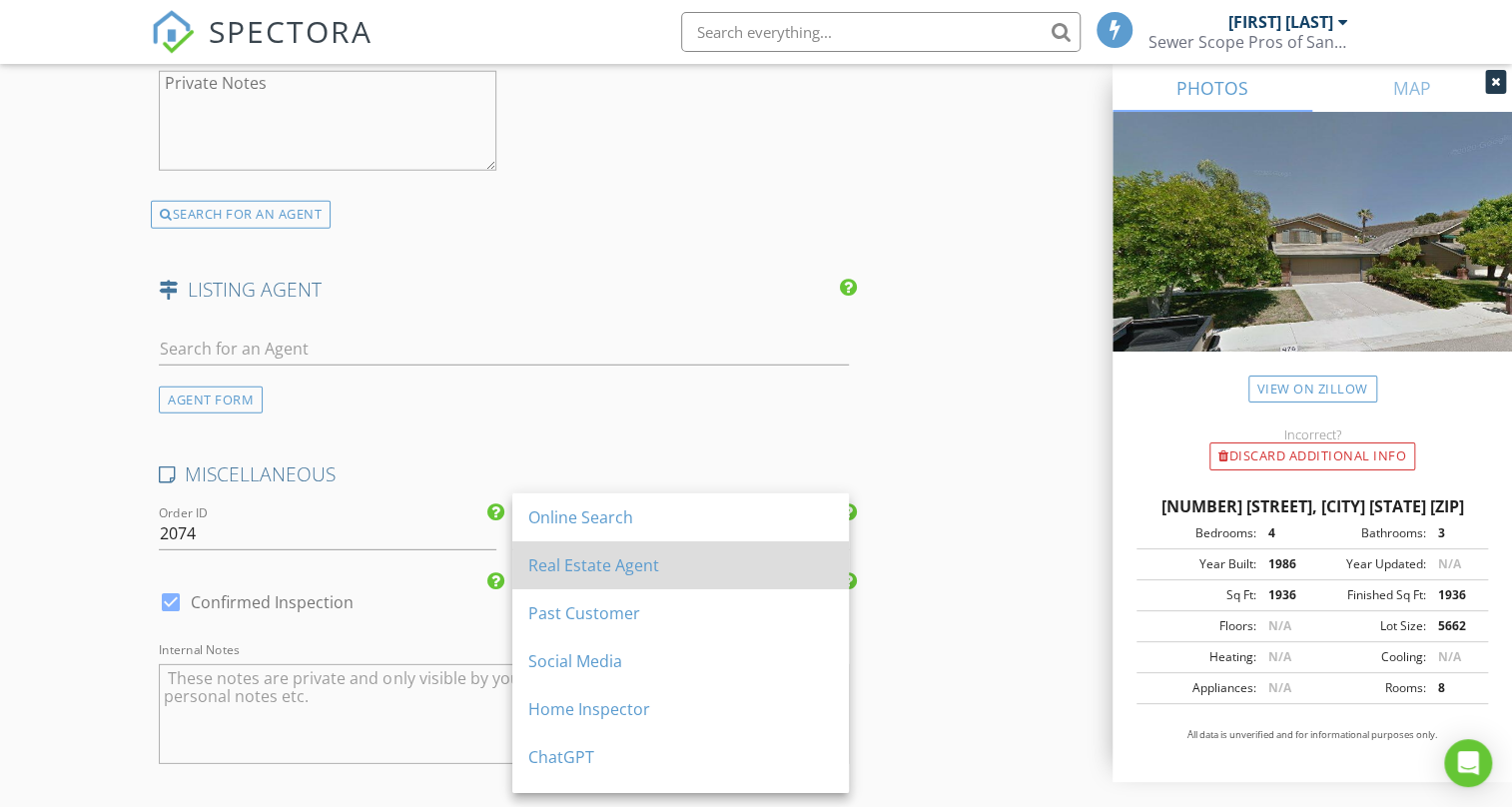click on "Real Estate Agent" at bounding box center [680, 565] 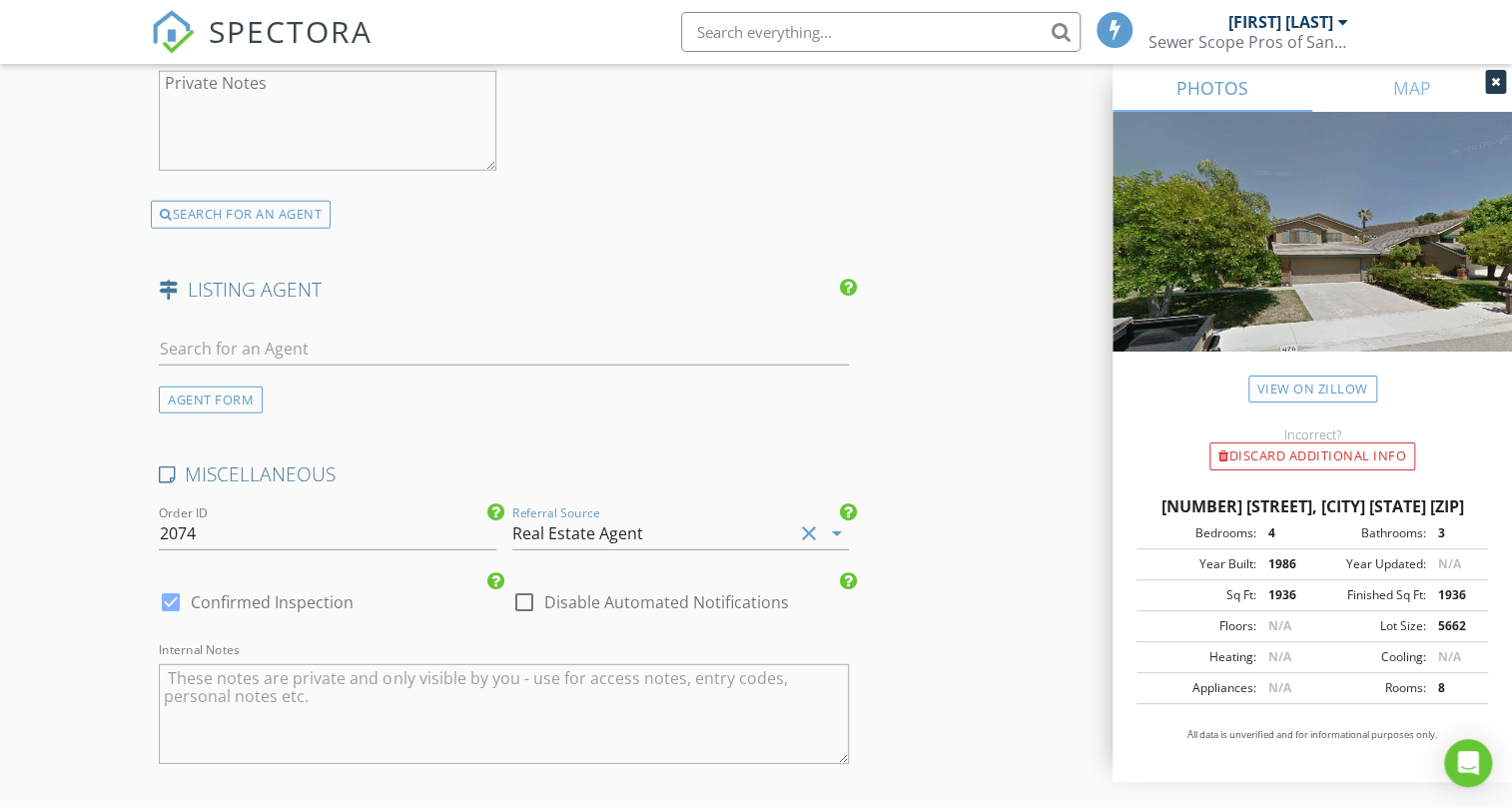 click on "INSPECTOR(S)
check_box   Guillermo López   PRIMARY   Guillermo López arrow_drop_down   check_box_outline_blank Guillermo López specifically requested
Date/Time
08/07/2025 2:00 PM
Location
Address Search       Address 476 Park Springs Ct   Unit   City Oak Park   State CA   Zip 91377   County Ventura     Square Feet 1936   Year Built 1986   Foundation Slab arrow_drop_down     Guillermo López     18.8 miles     (31 minutes)
client
check_box Enable Client CC email for this inspection   Client Search     check_box_outline_blank Client is a Company/Organization     First Name Sang   Last Name Yoon   Email syoon20@yahoo.com   CC Email   Phone 847-778-5028           Notes   Private Notes
ADD ADDITIONAL client
SERVICES
check_box_outline_blank   Sewer Inspection   check_box" at bounding box center [755, -773] 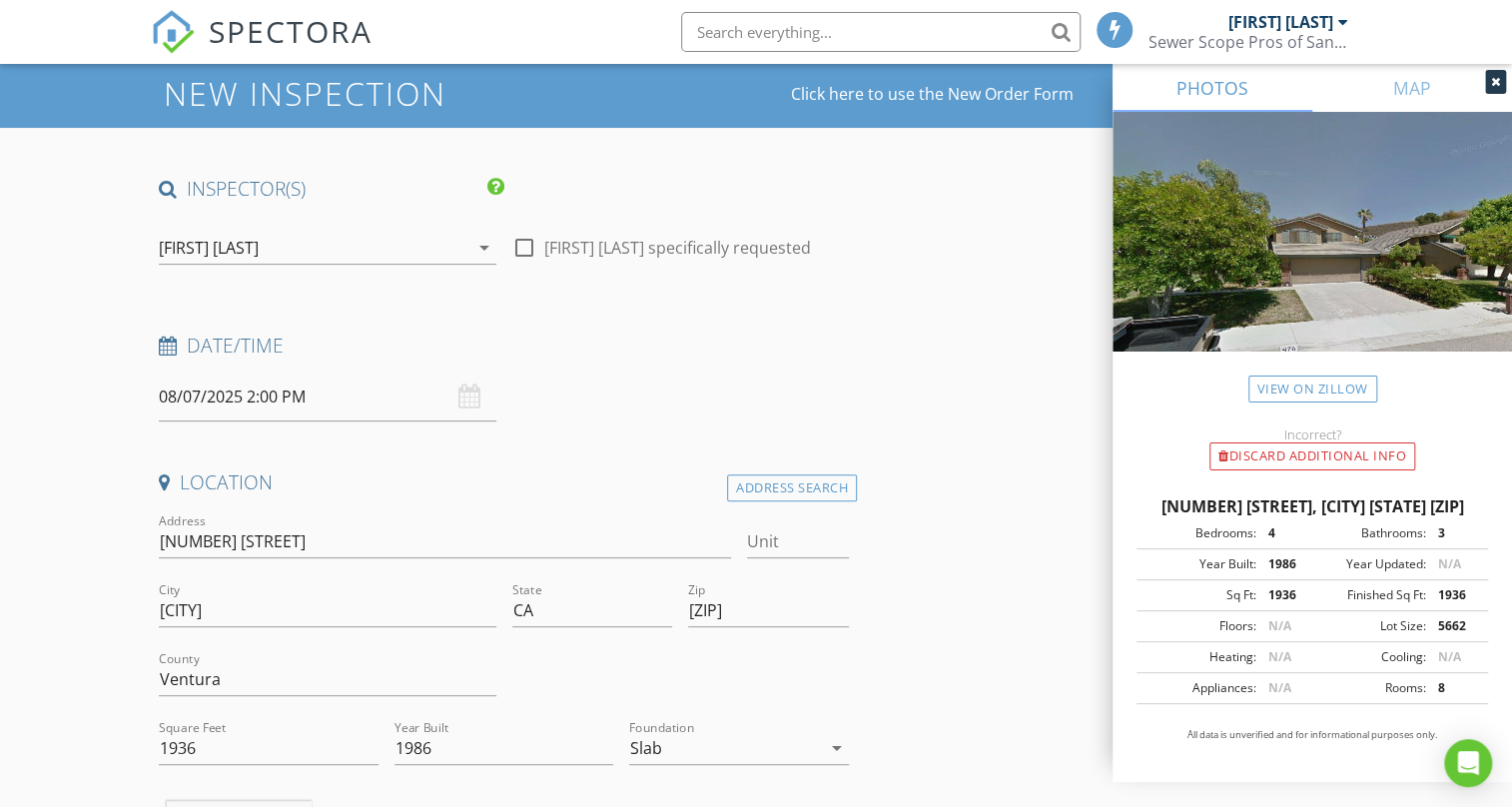 scroll, scrollTop: 0, scrollLeft: 0, axis: both 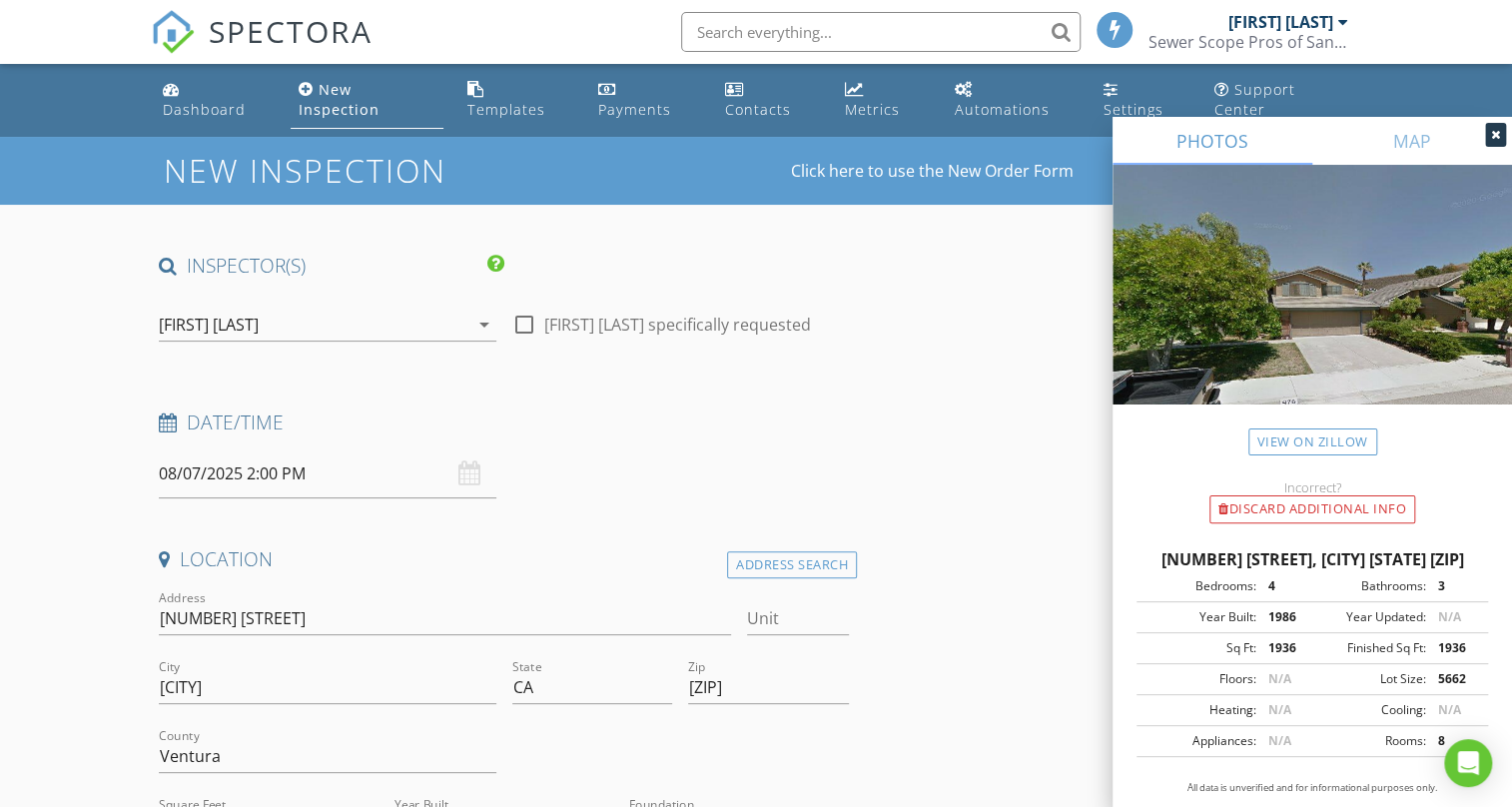 click on "08/07/2025 2:00 PM" at bounding box center [327, 473] 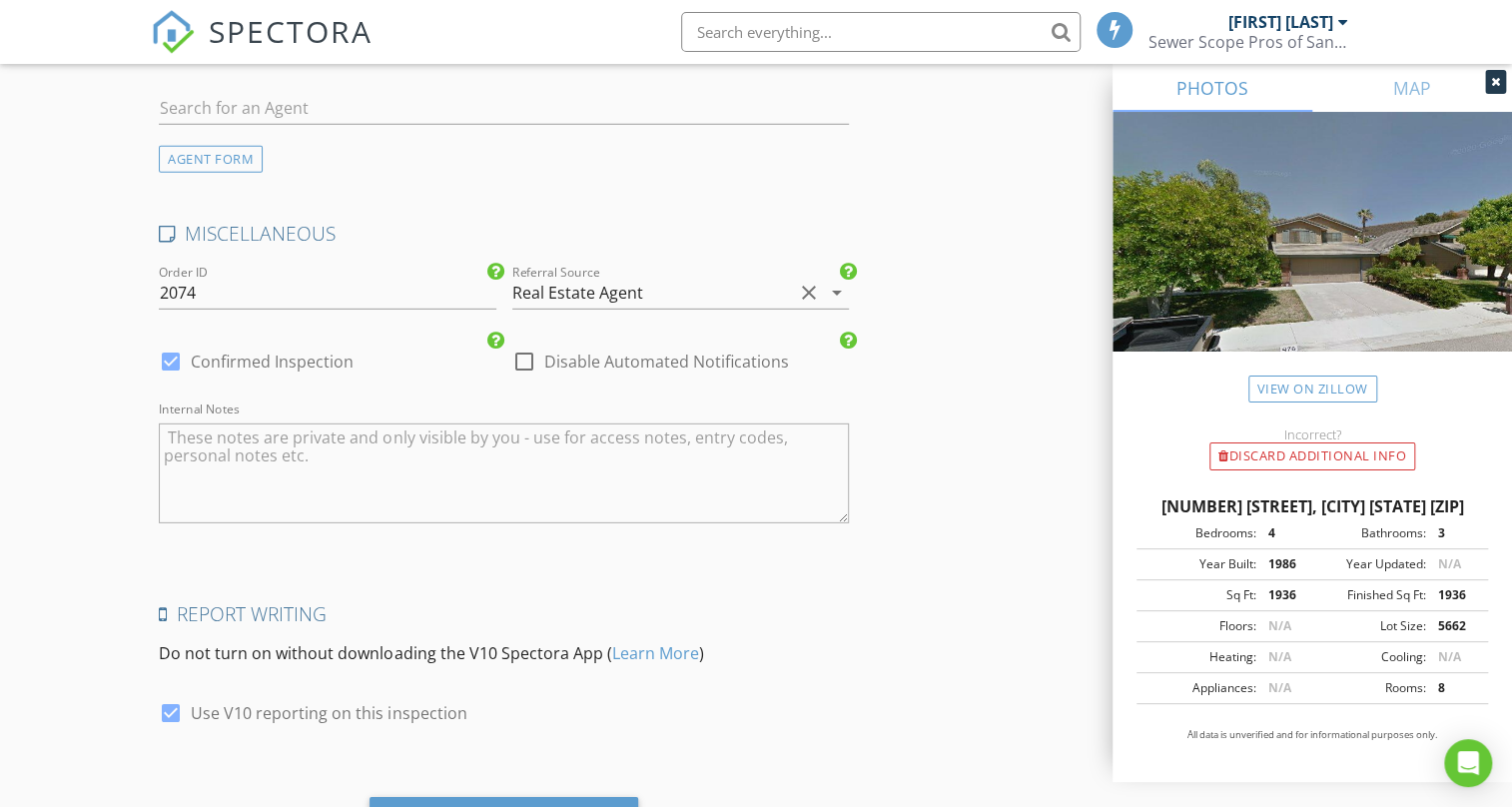 scroll, scrollTop: 3228, scrollLeft: 0, axis: vertical 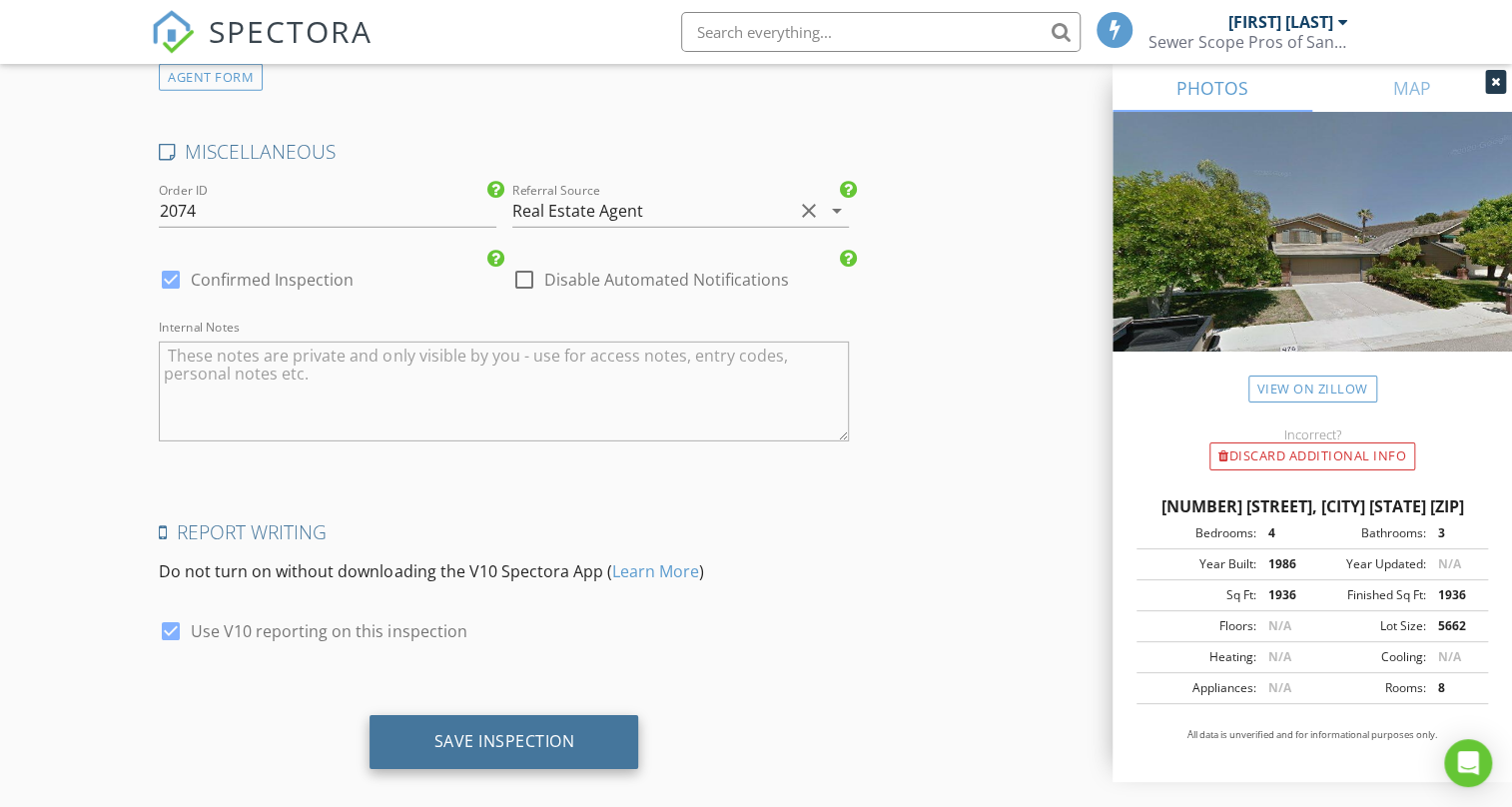 click on "Save Inspection" at bounding box center (503, 741) 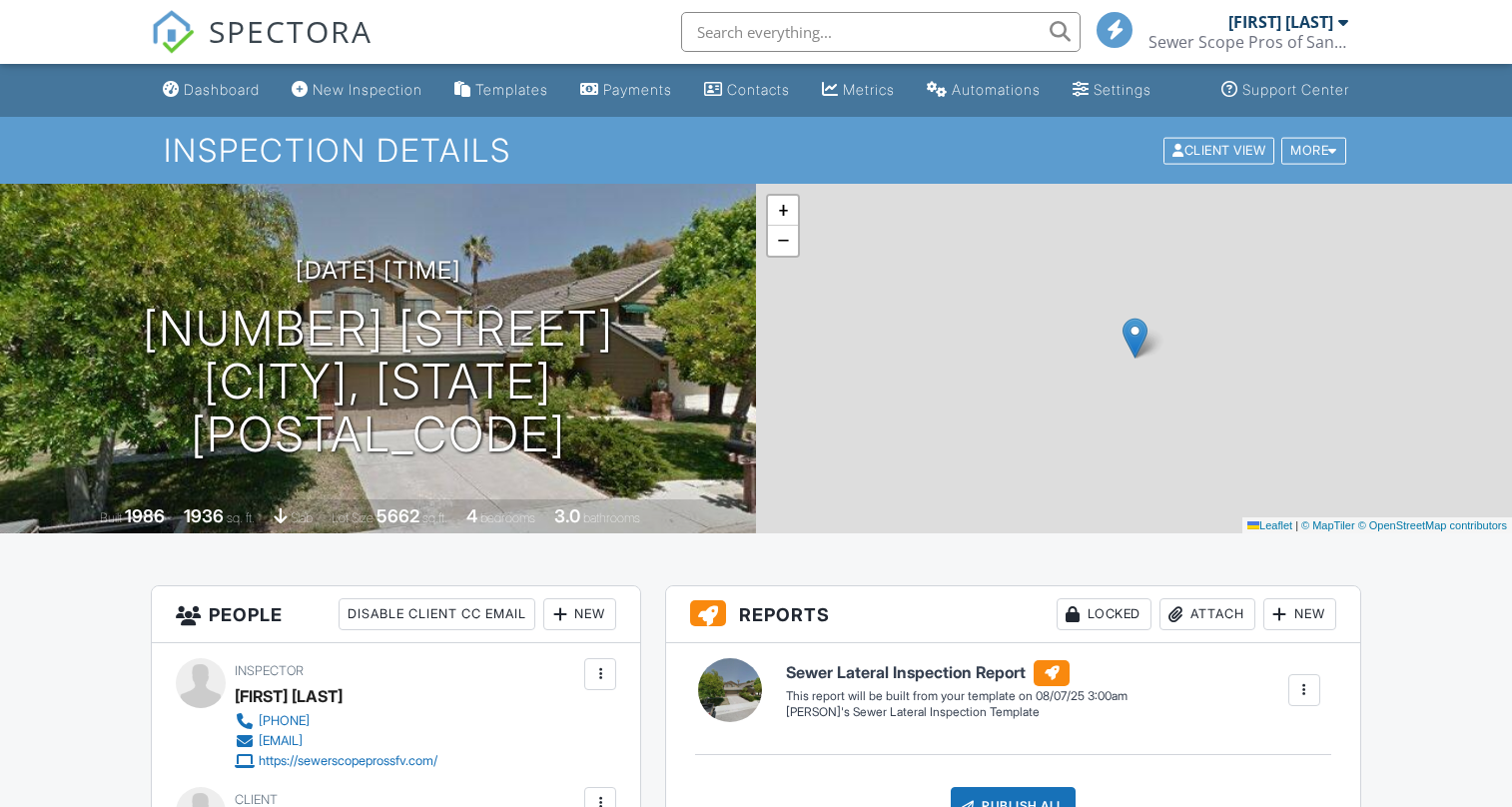scroll, scrollTop: 0, scrollLeft: 0, axis: both 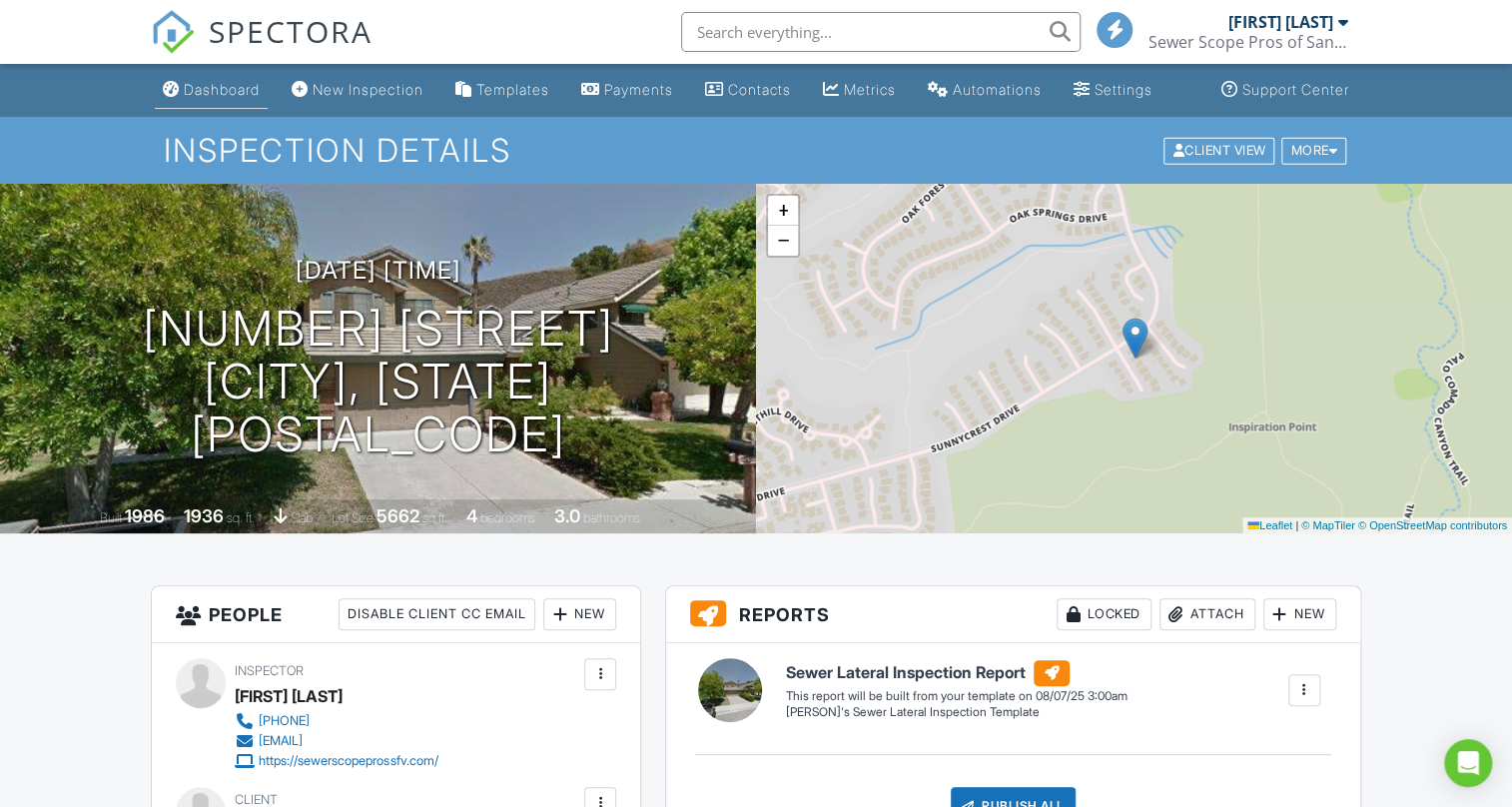 click on "Dashboard" at bounding box center (222, 89) 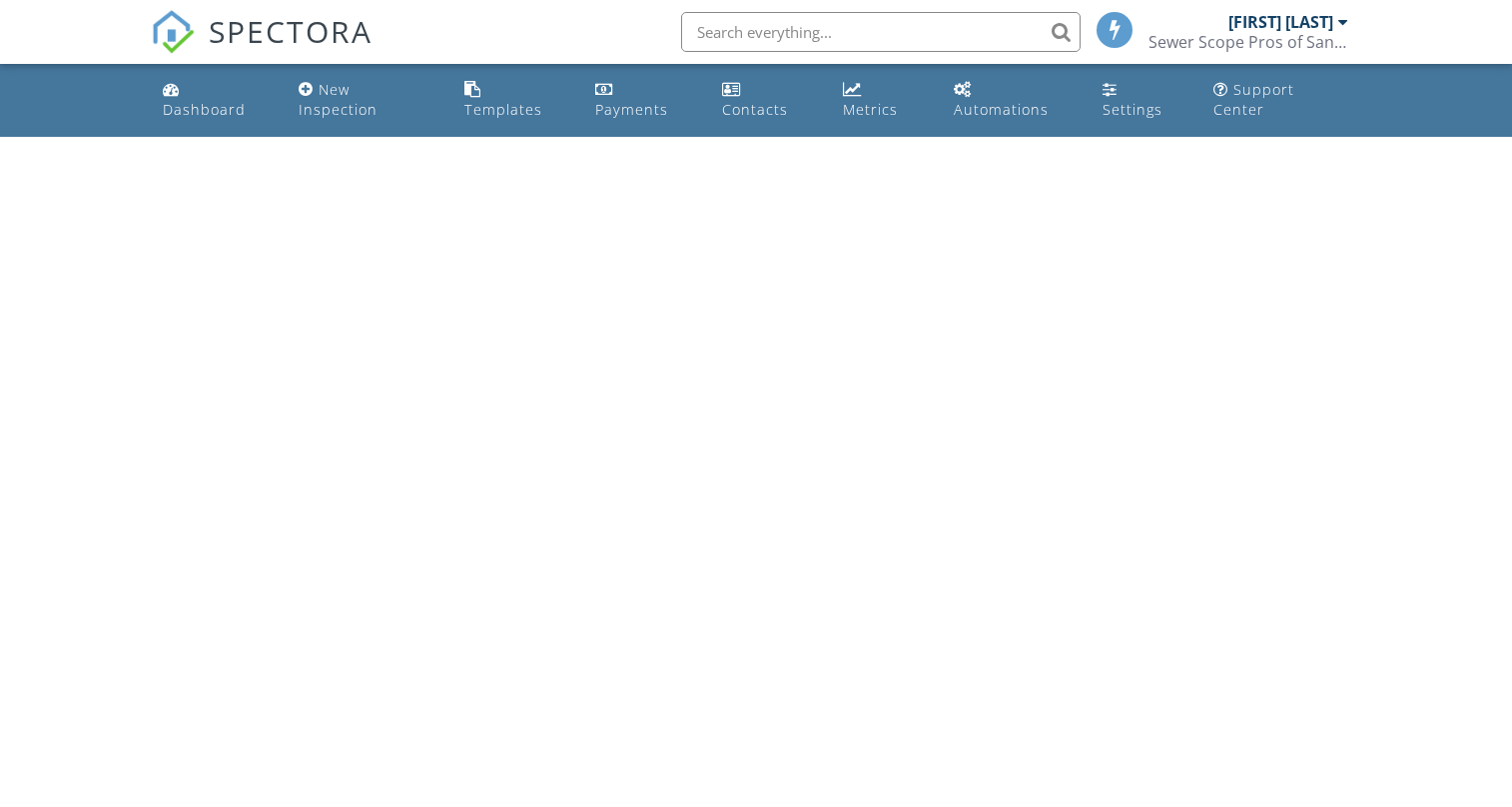 scroll, scrollTop: 0, scrollLeft: 0, axis: both 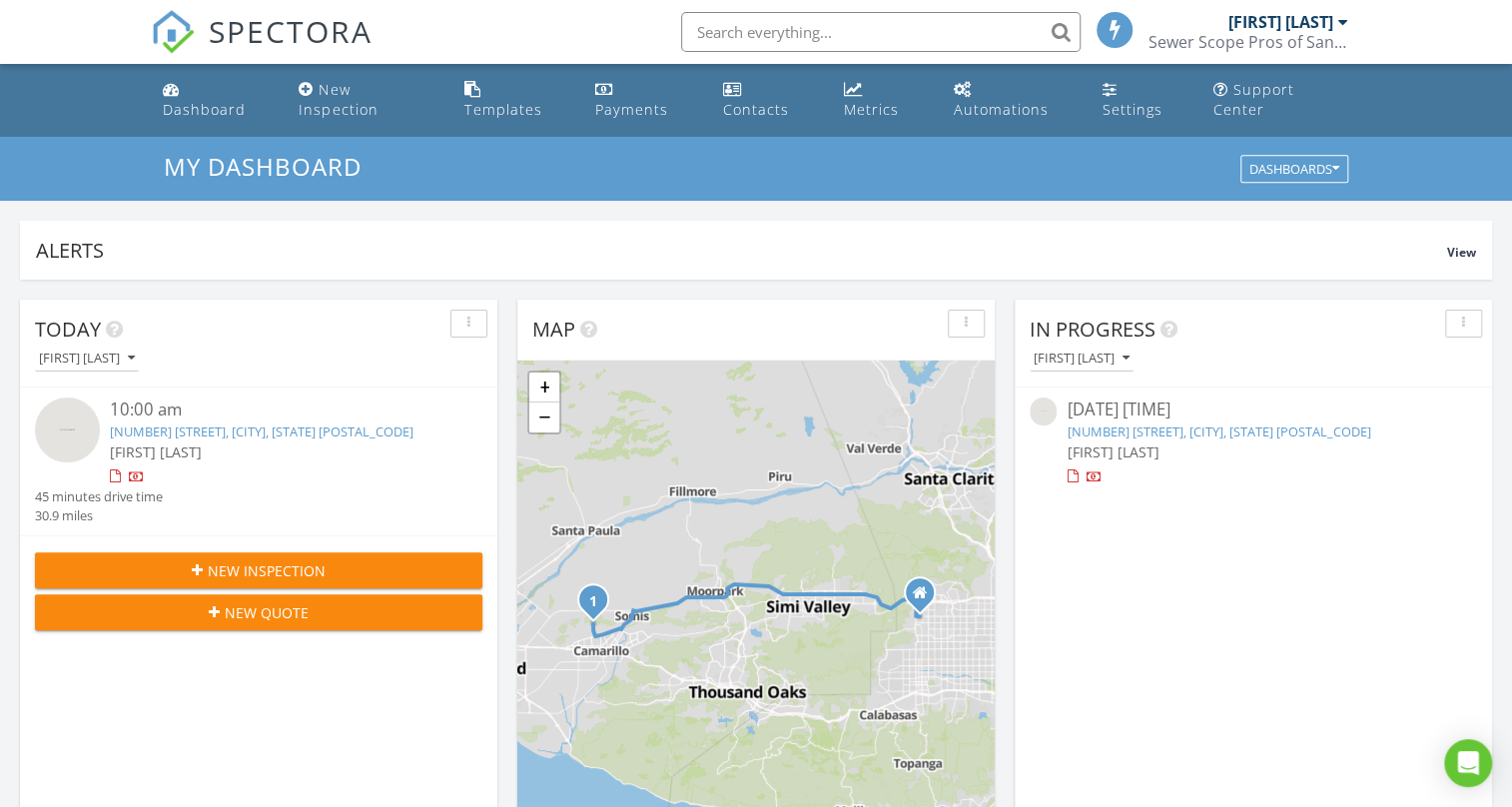 click on "[NUMBER] [STREET], [CITY], [STATE] [POSTAL_CODE]" at bounding box center (262, 431) 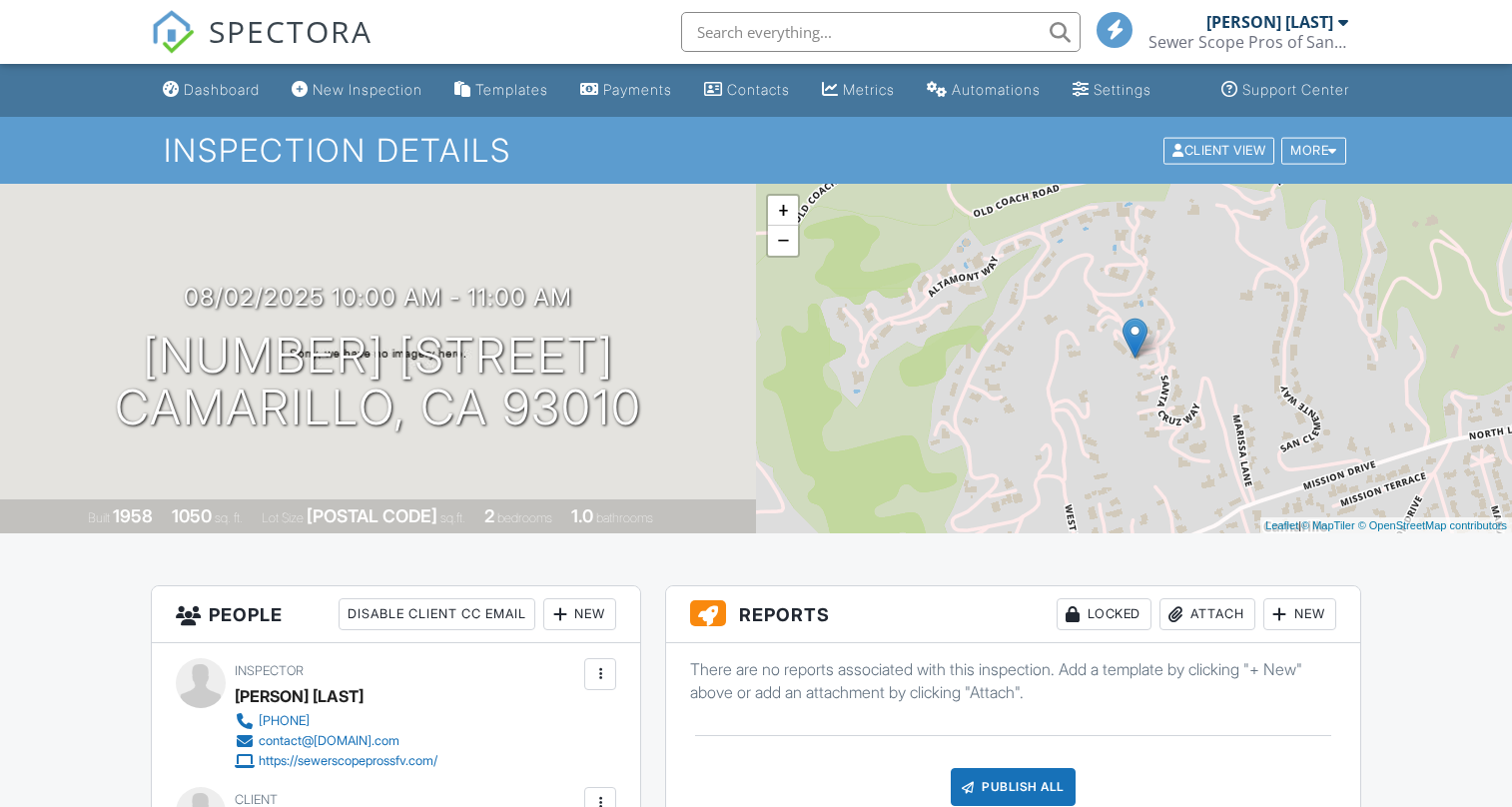 scroll, scrollTop: 0, scrollLeft: 0, axis: both 